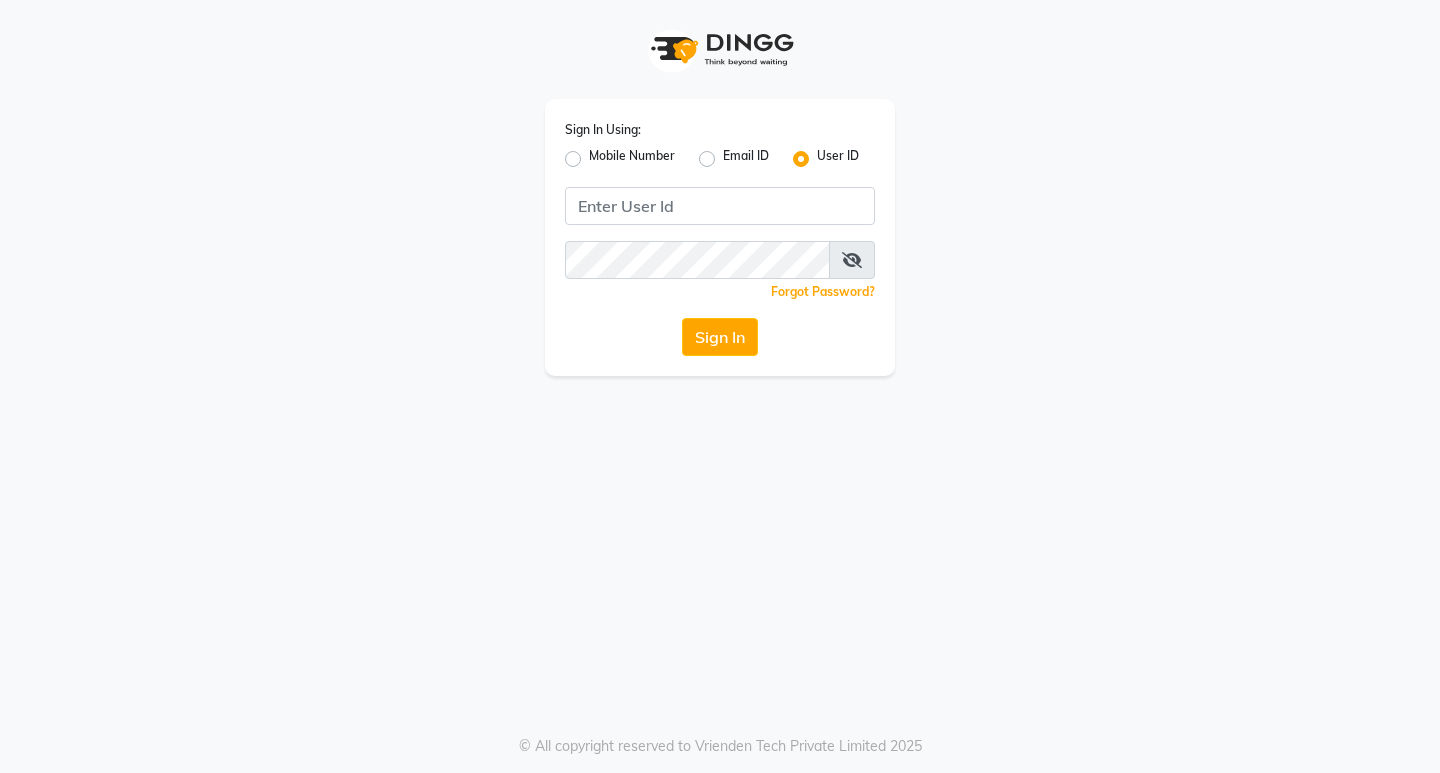 scroll, scrollTop: 0, scrollLeft: 0, axis: both 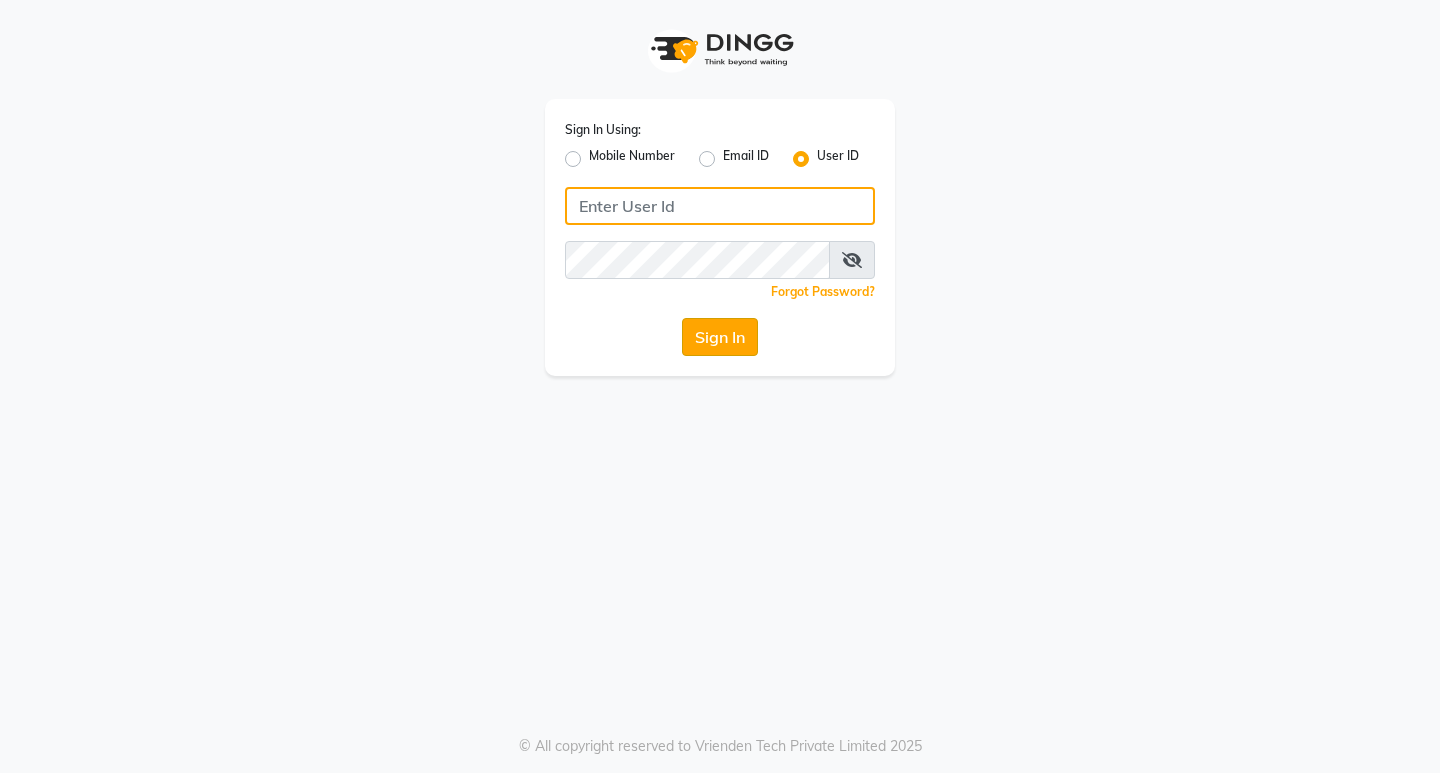type on "thesalon123" 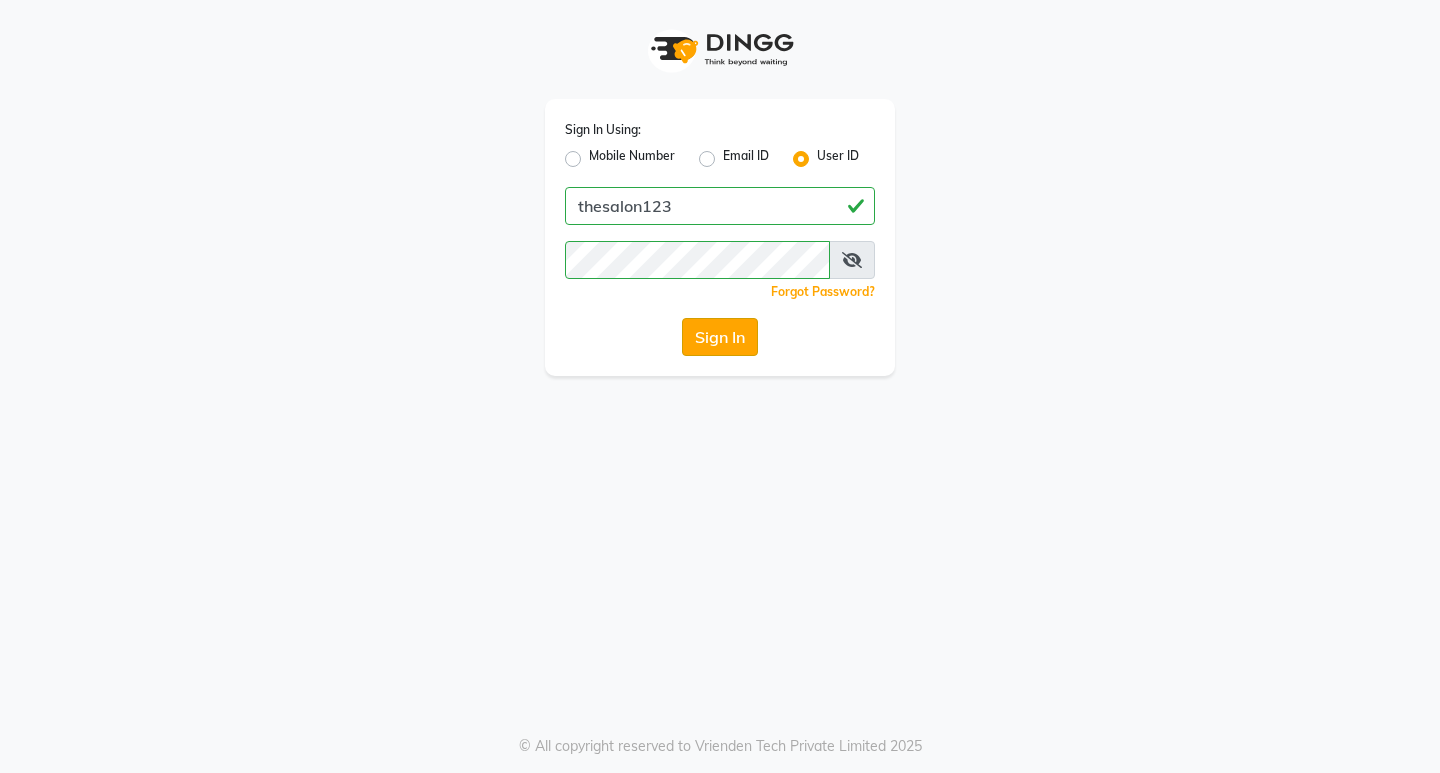 click on "Sign In" 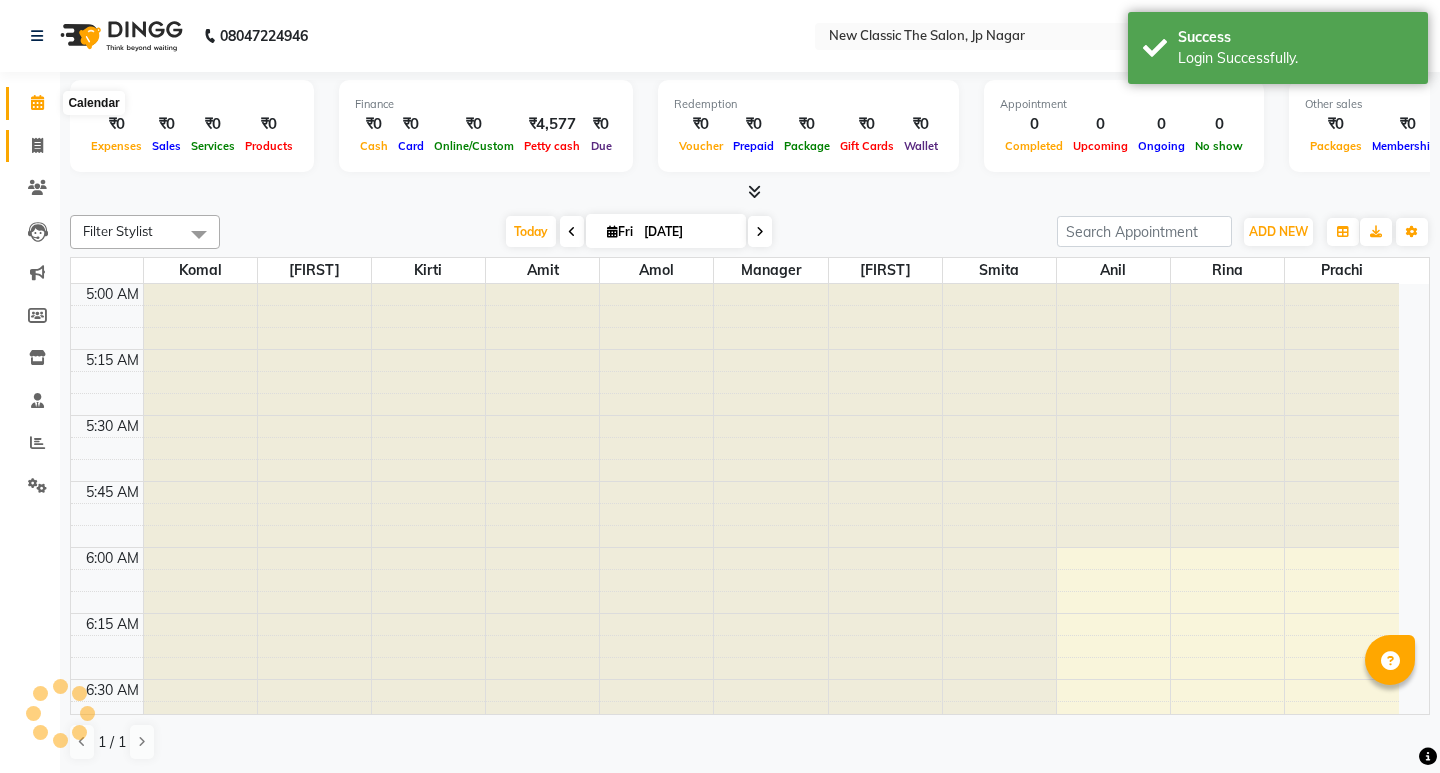 click 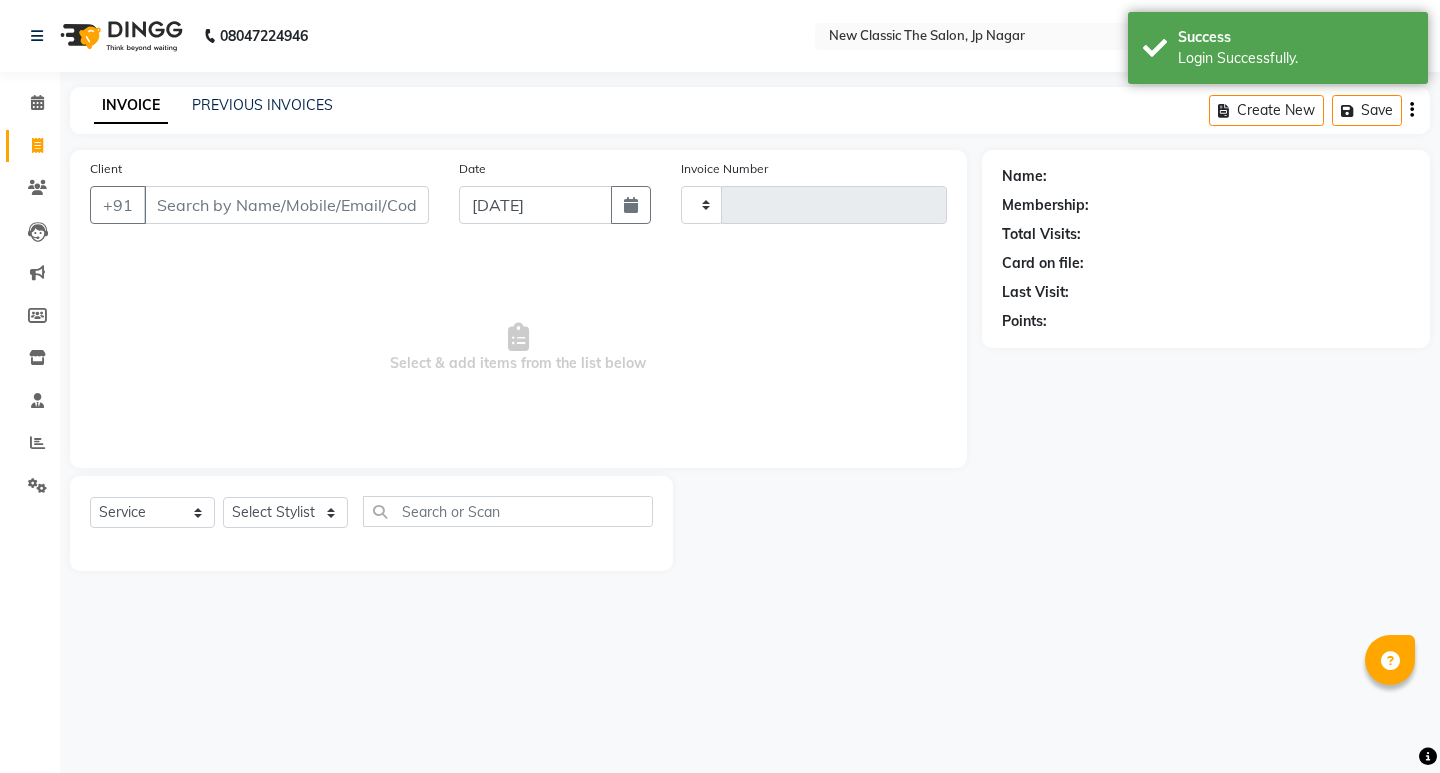 click on "Client" at bounding box center (286, 205) 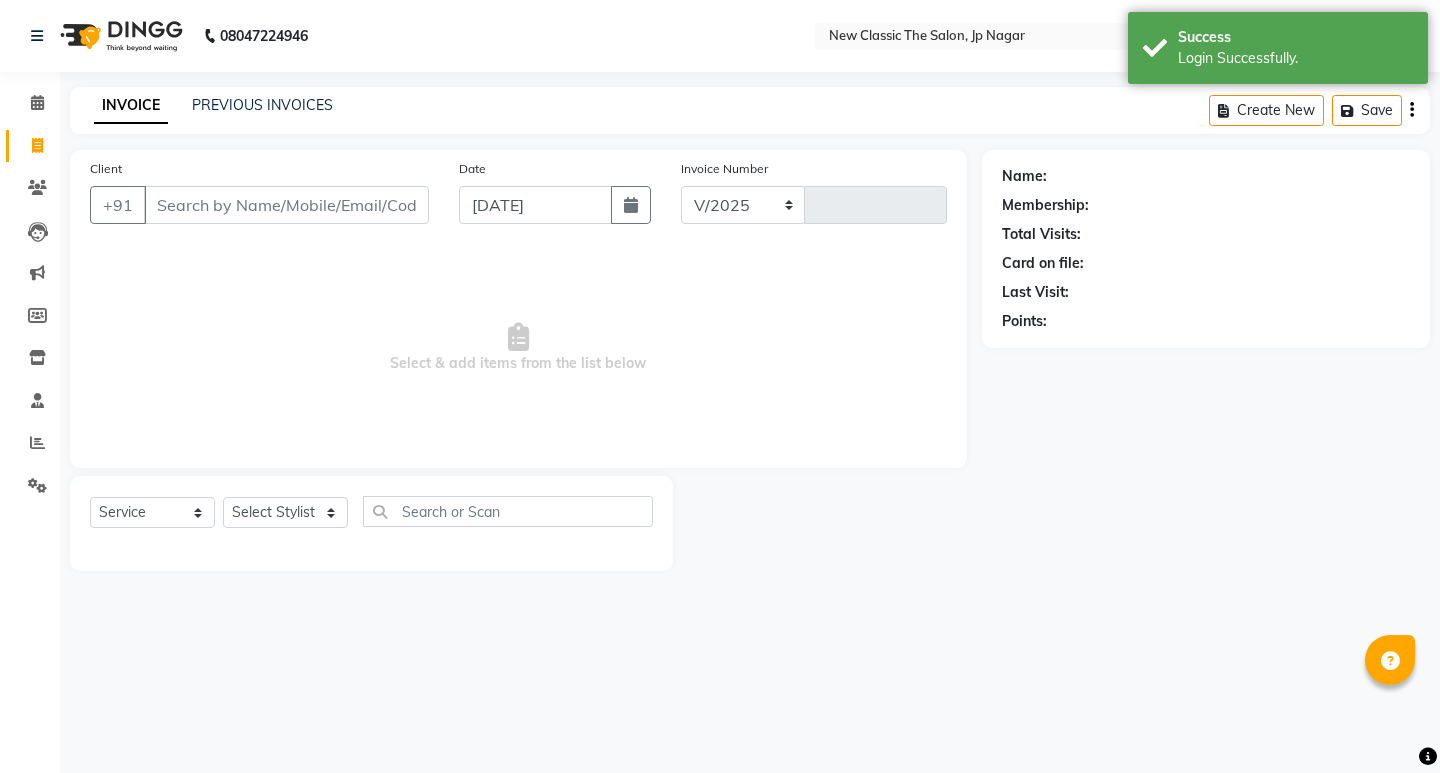 select on "4678" 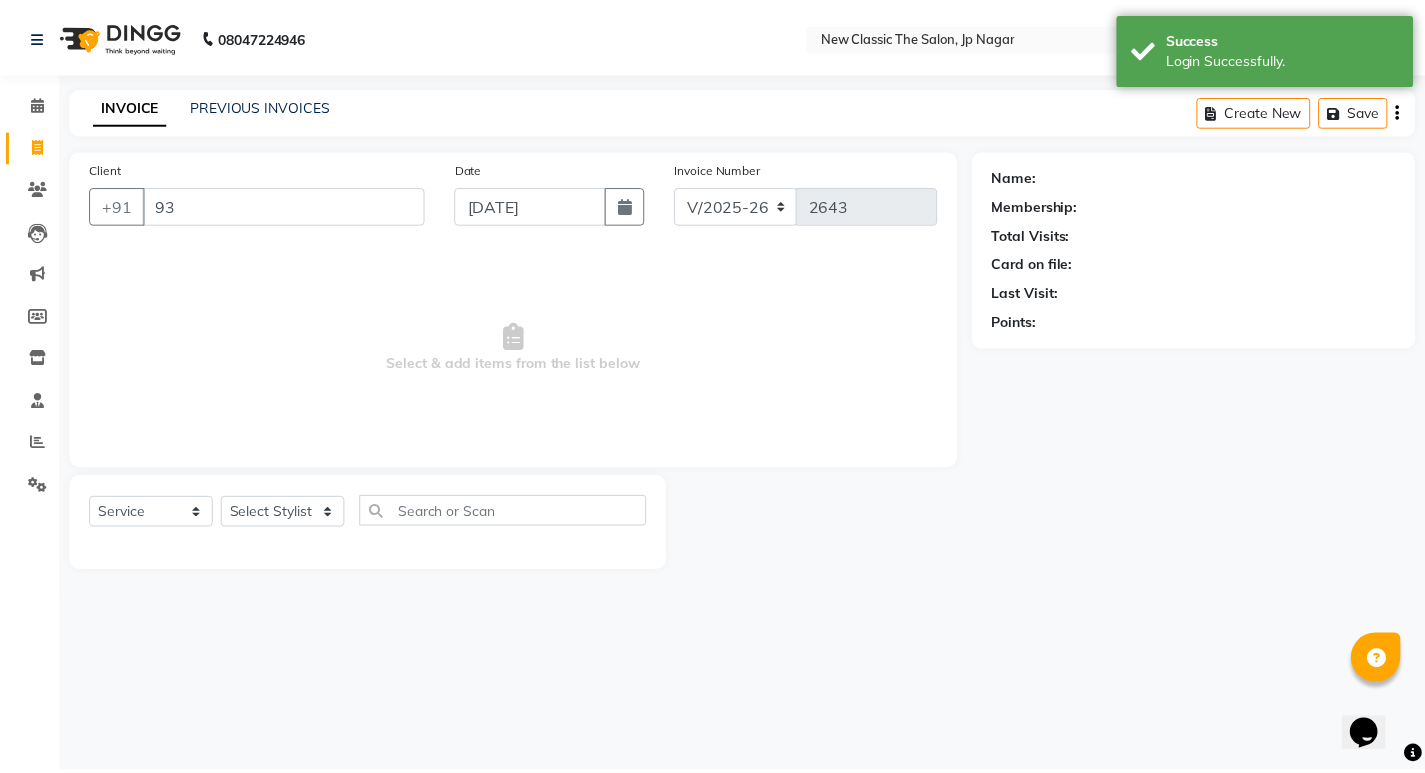 scroll, scrollTop: 0, scrollLeft: 0, axis: both 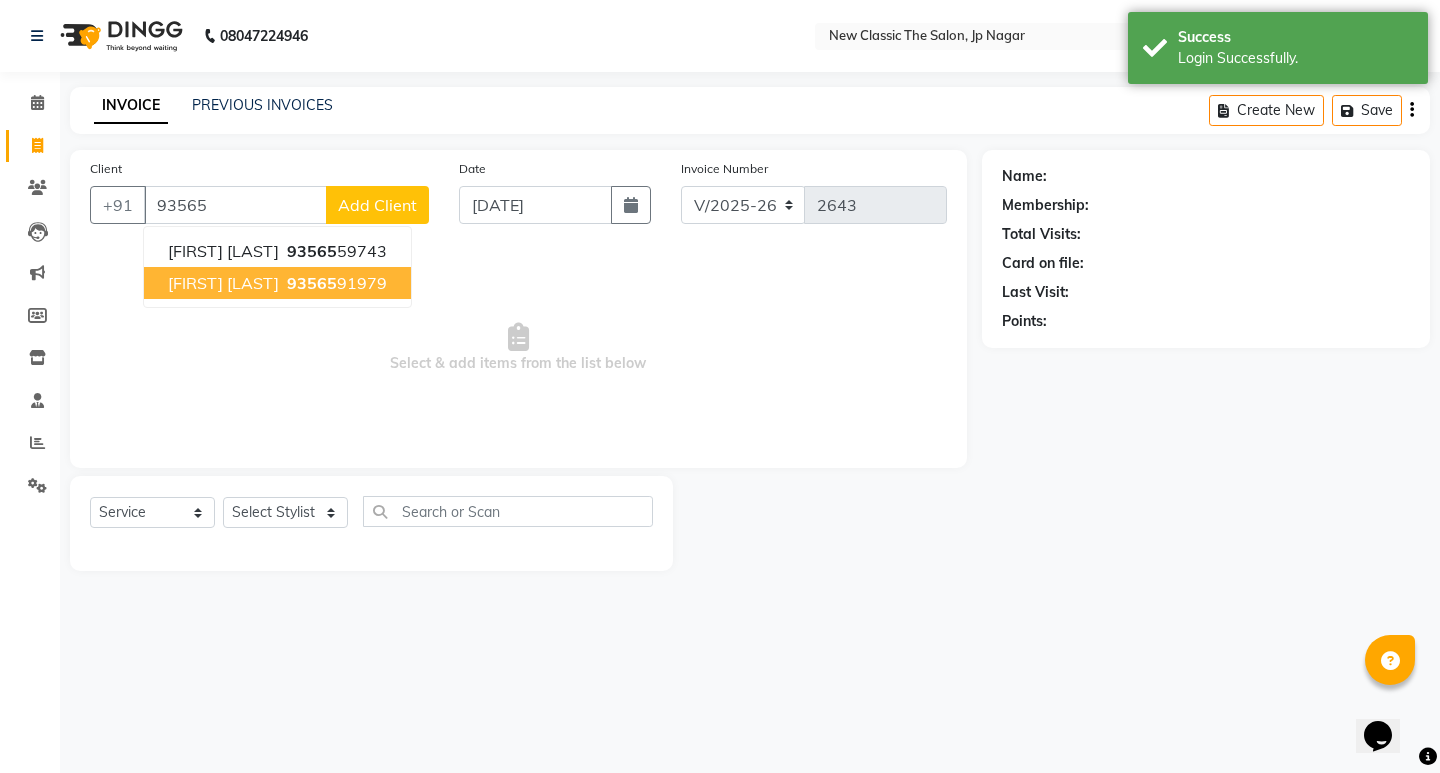 click on "[FIRST] [LAST]" at bounding box center (223, 283) 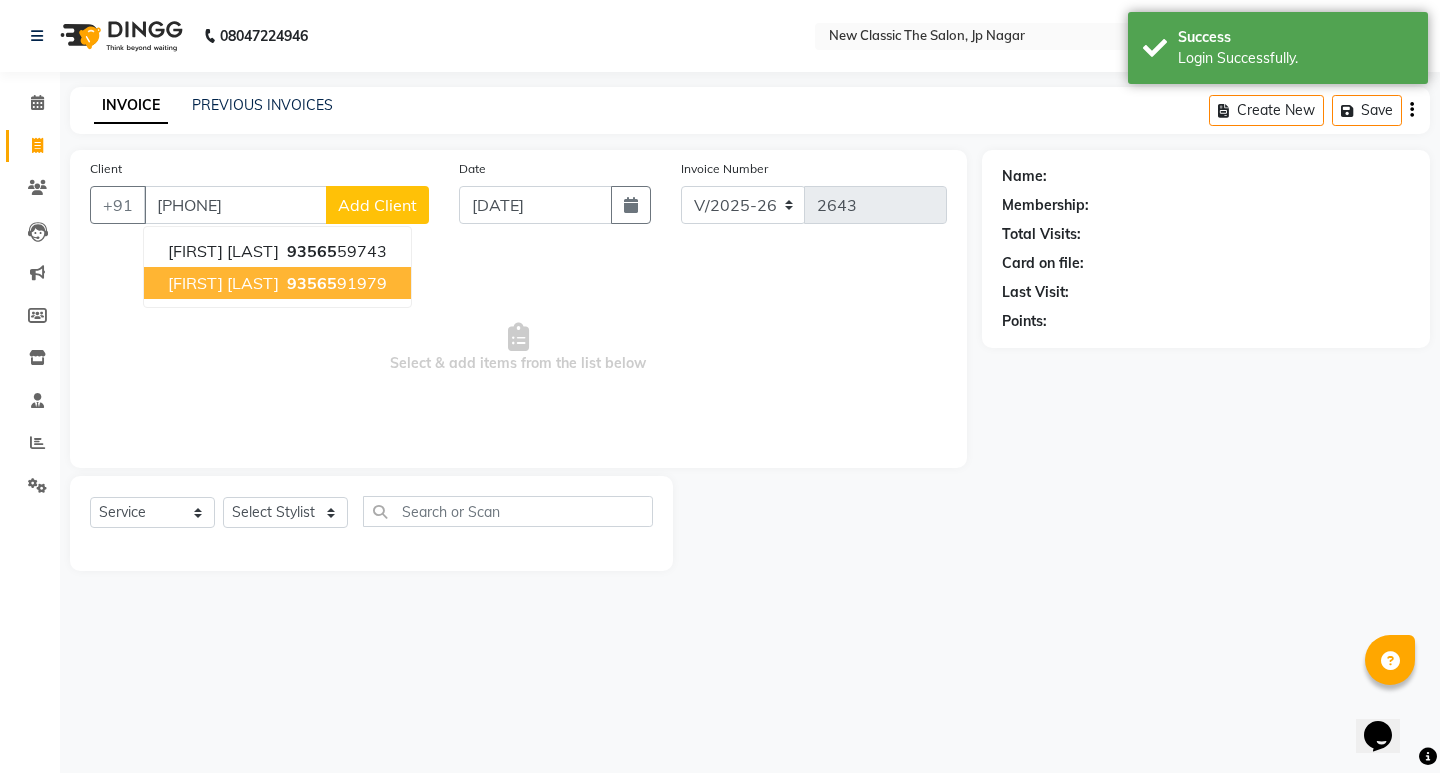 type on "[PHONE]" 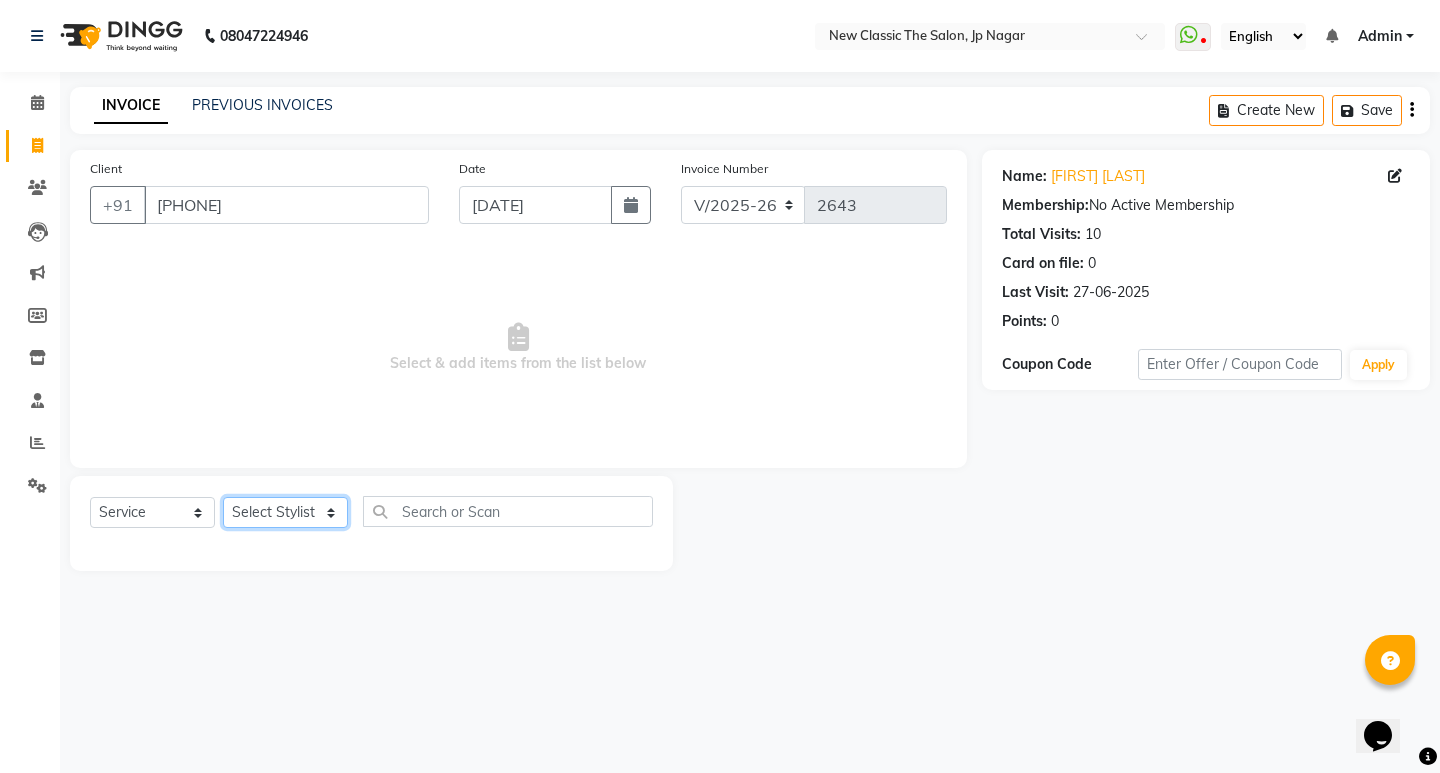 click on "Select Stylist [FIRST] [FIRST] [FIRST] [FIRST] [FIRST] [FIRST] [FIRST] [FIRST] [FIRST] [FIRST]" 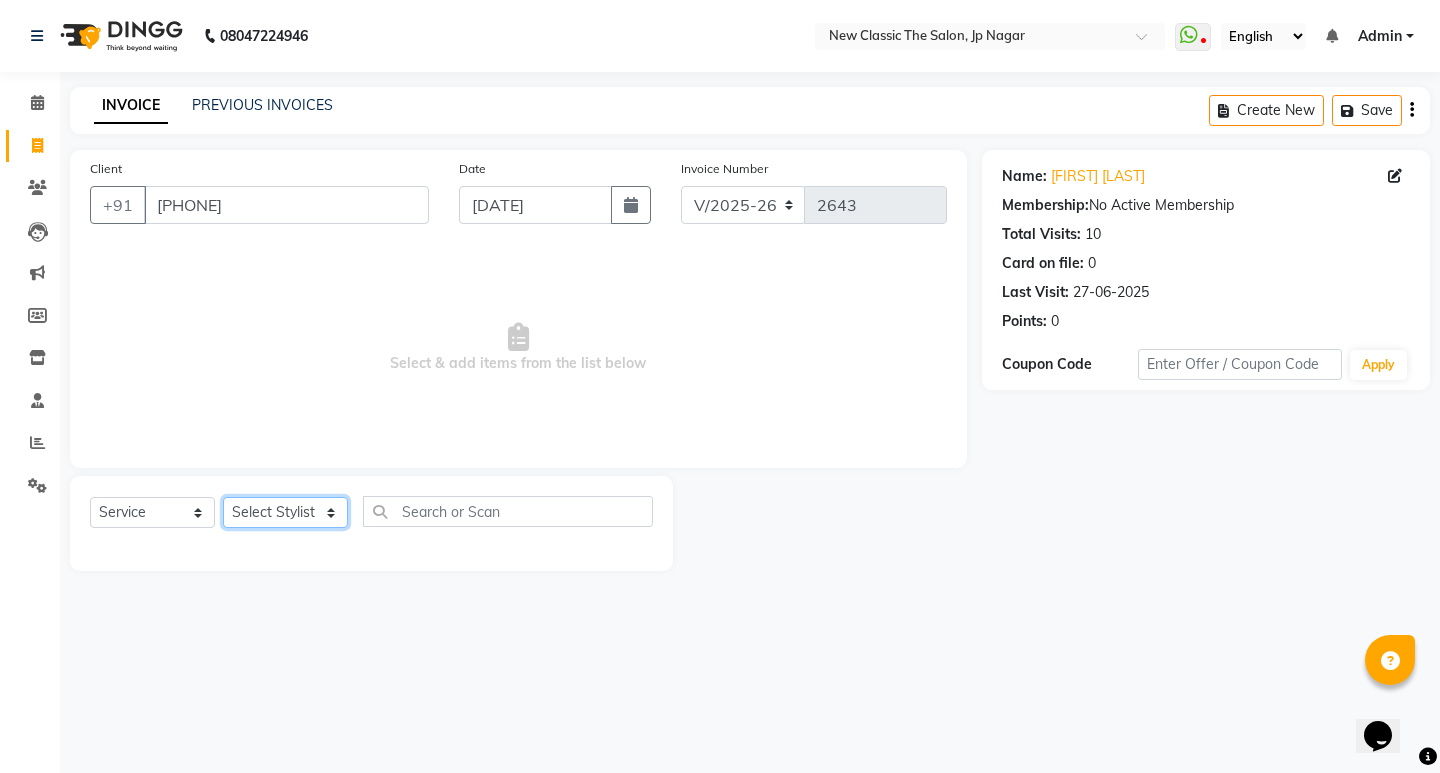 select on "27631" 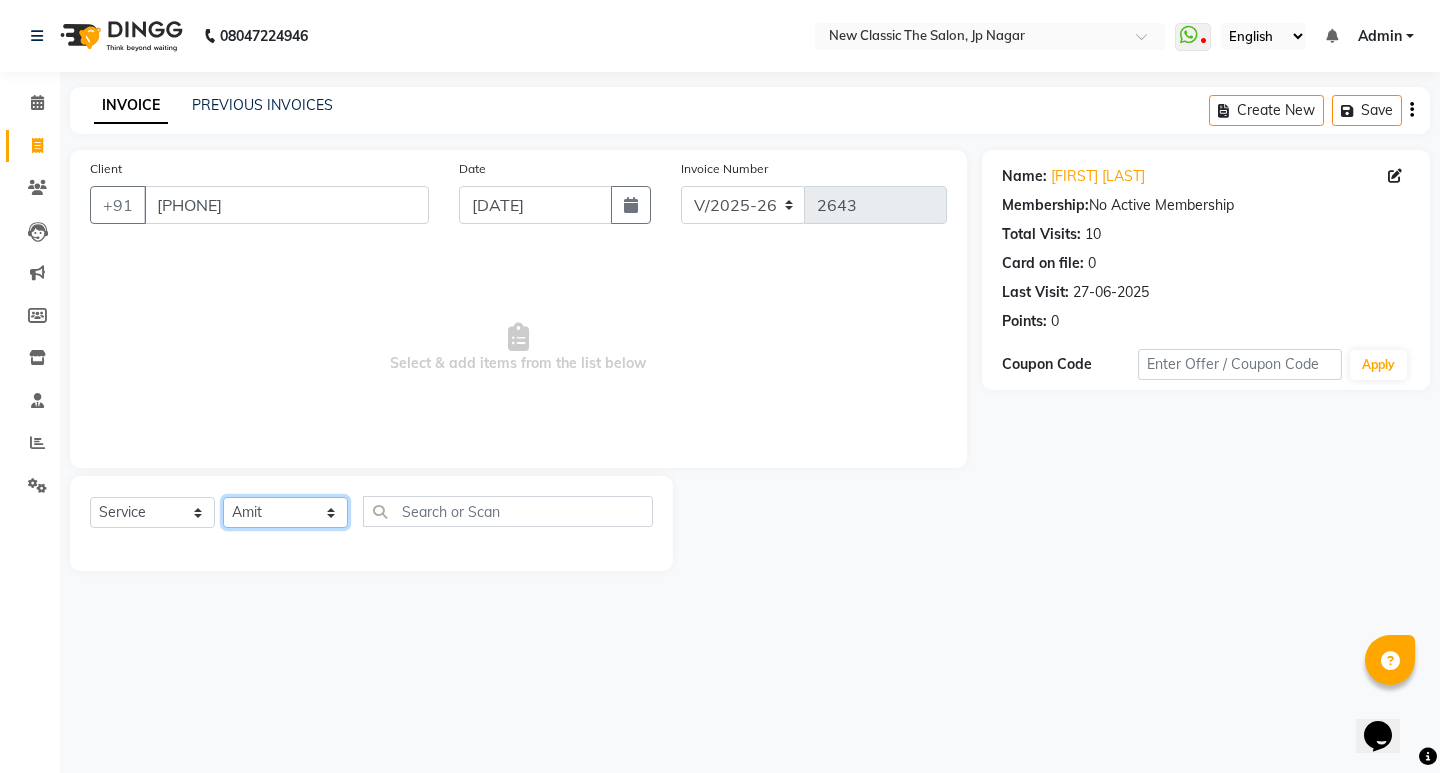 click on "Select Stylist [FIRST] [FIRST] [FIRST] [FIRST] [FIRST] [FIRST] [FIRST] [FIRST] [FIRST] [FIRST]" 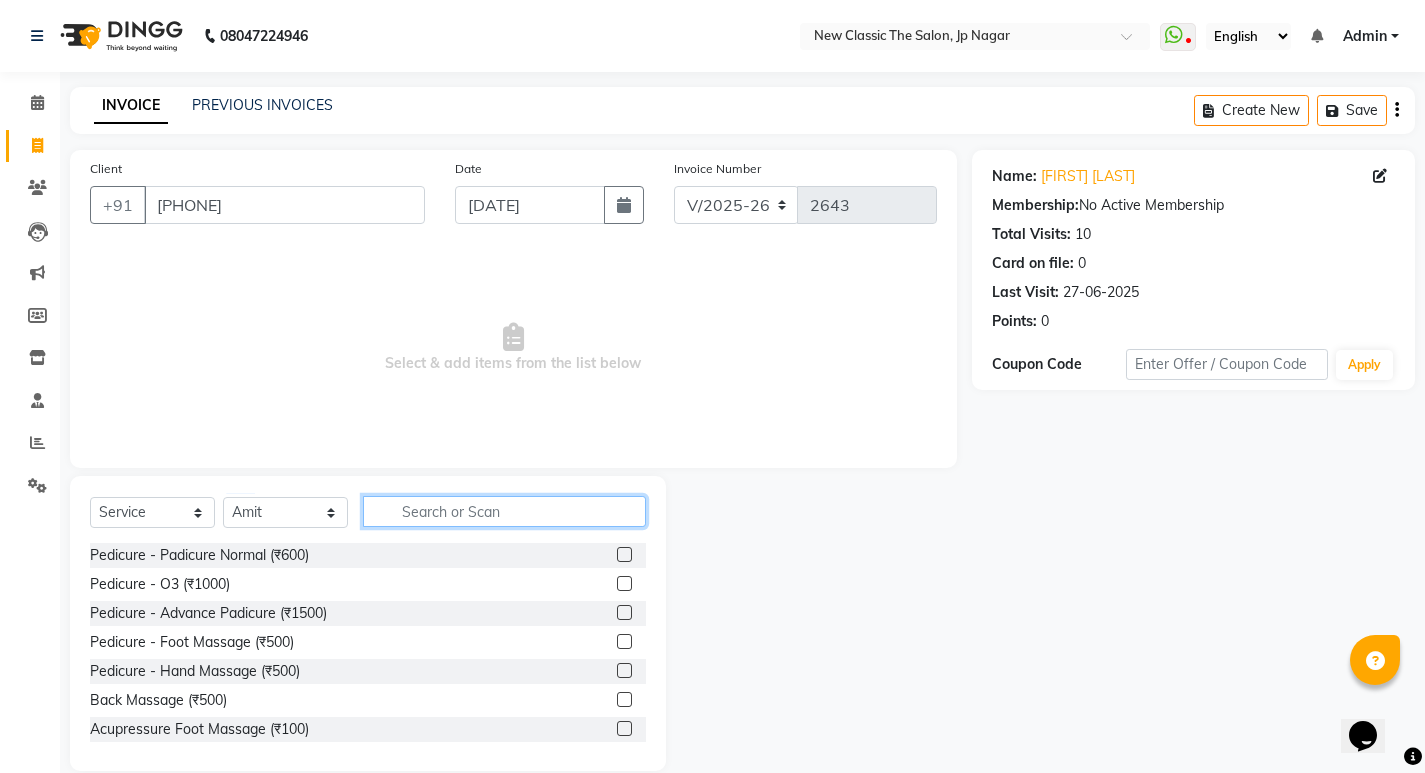 click 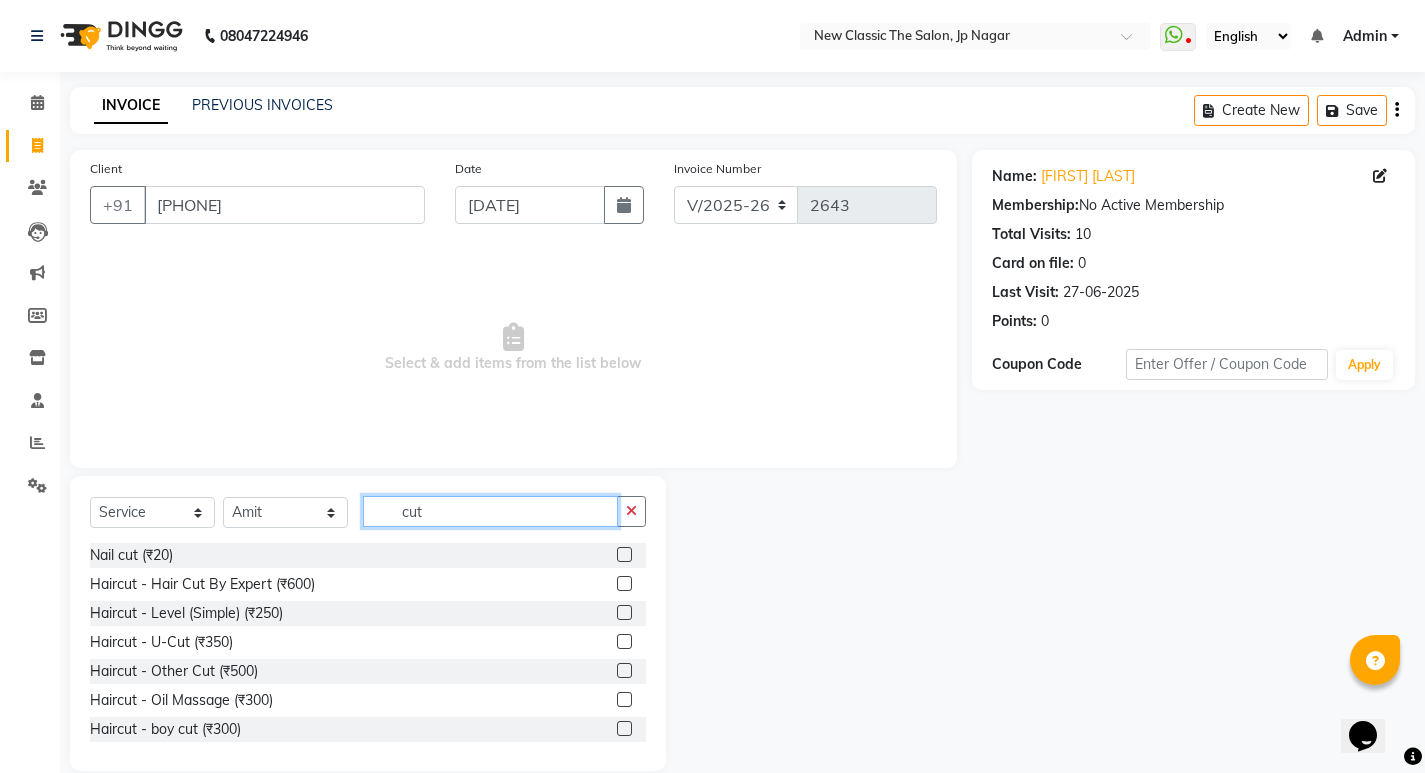scroll, scrollTop: 100, scrollLeft: 0, axis: vertical 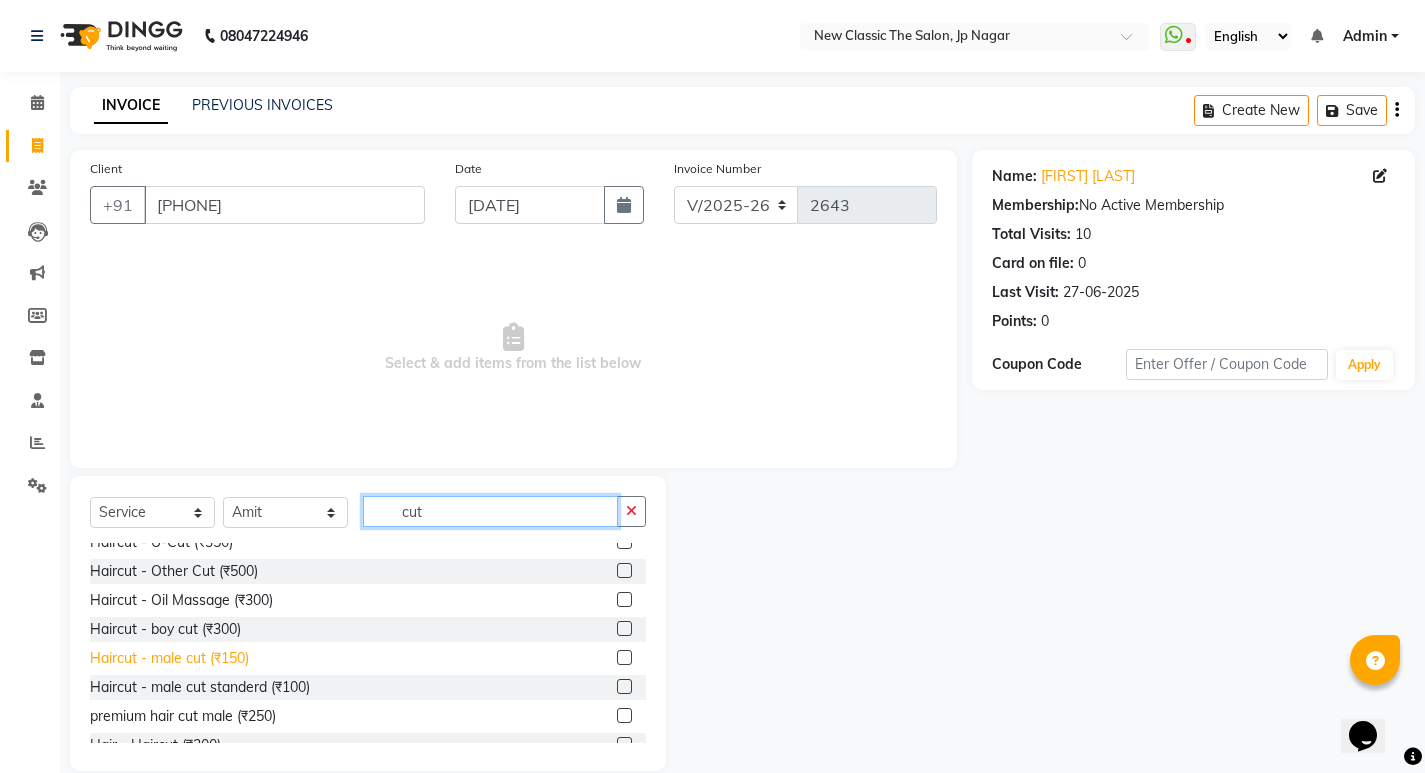 type on "cut" 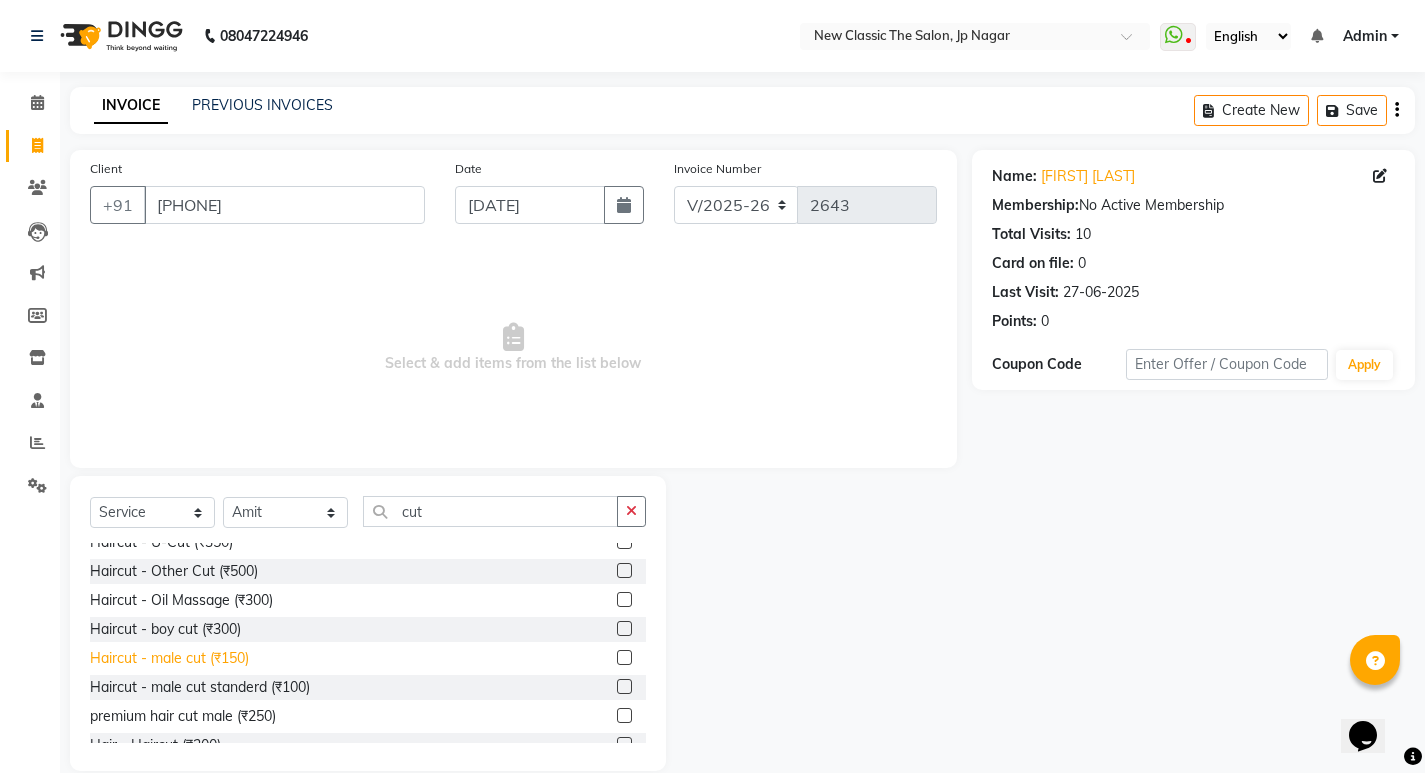 click on "Haircut - male cut  (₹150)" 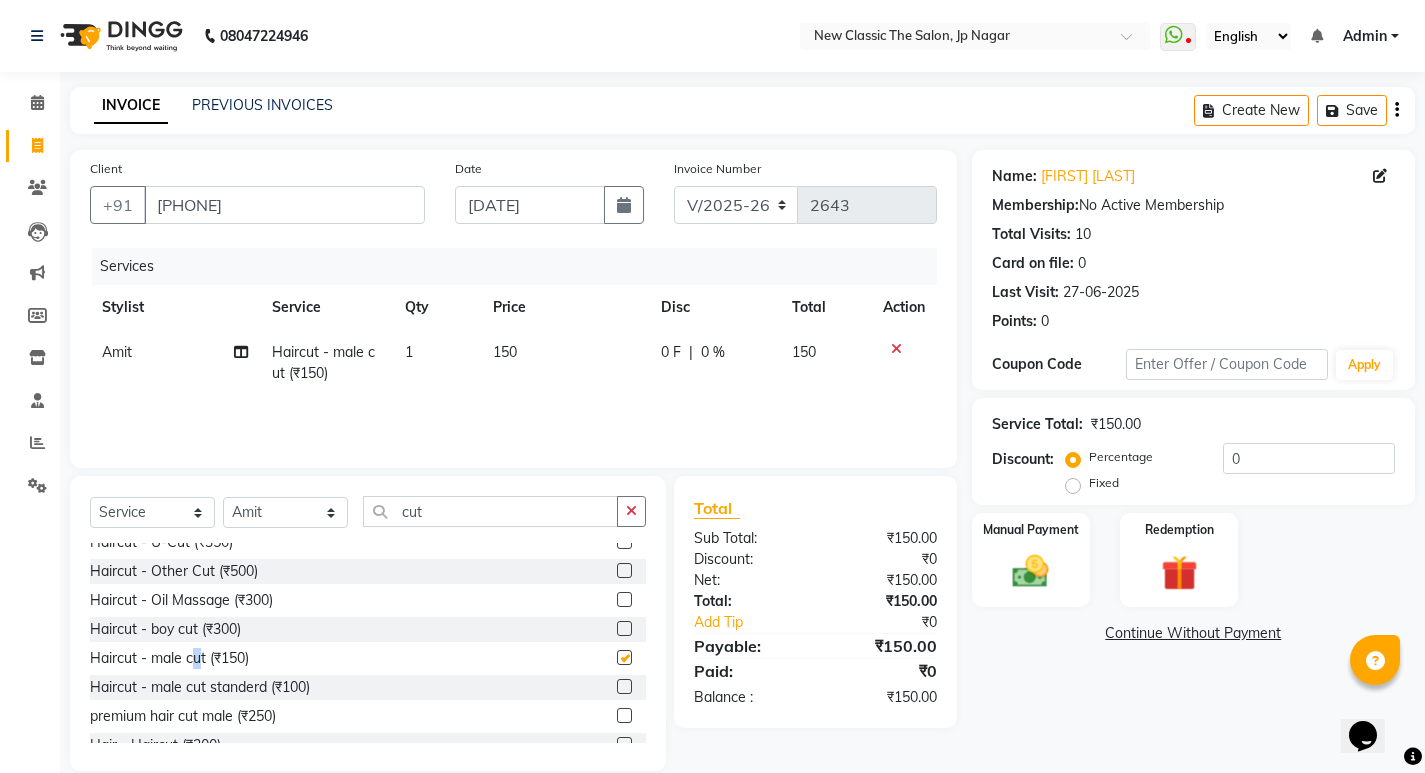checkbox on "false" 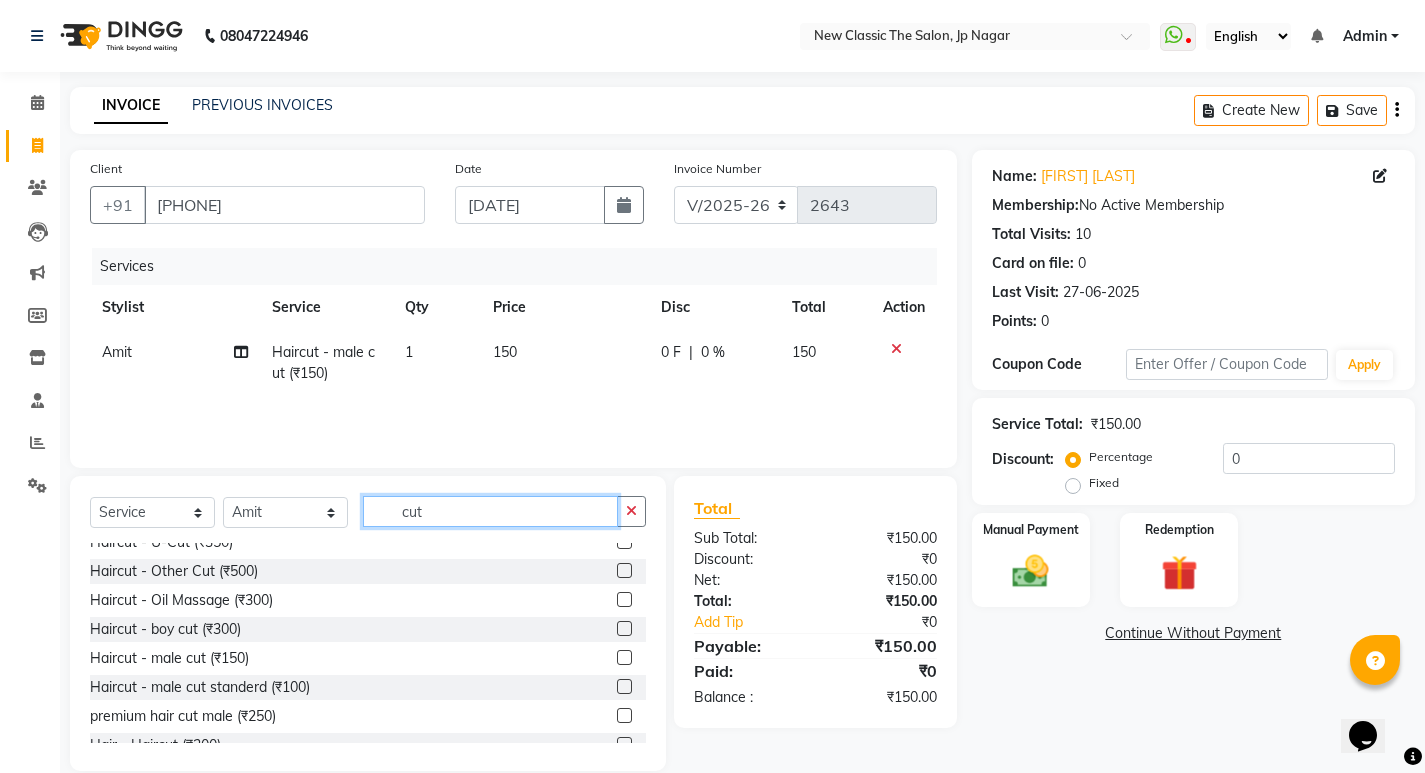 click on "cut" 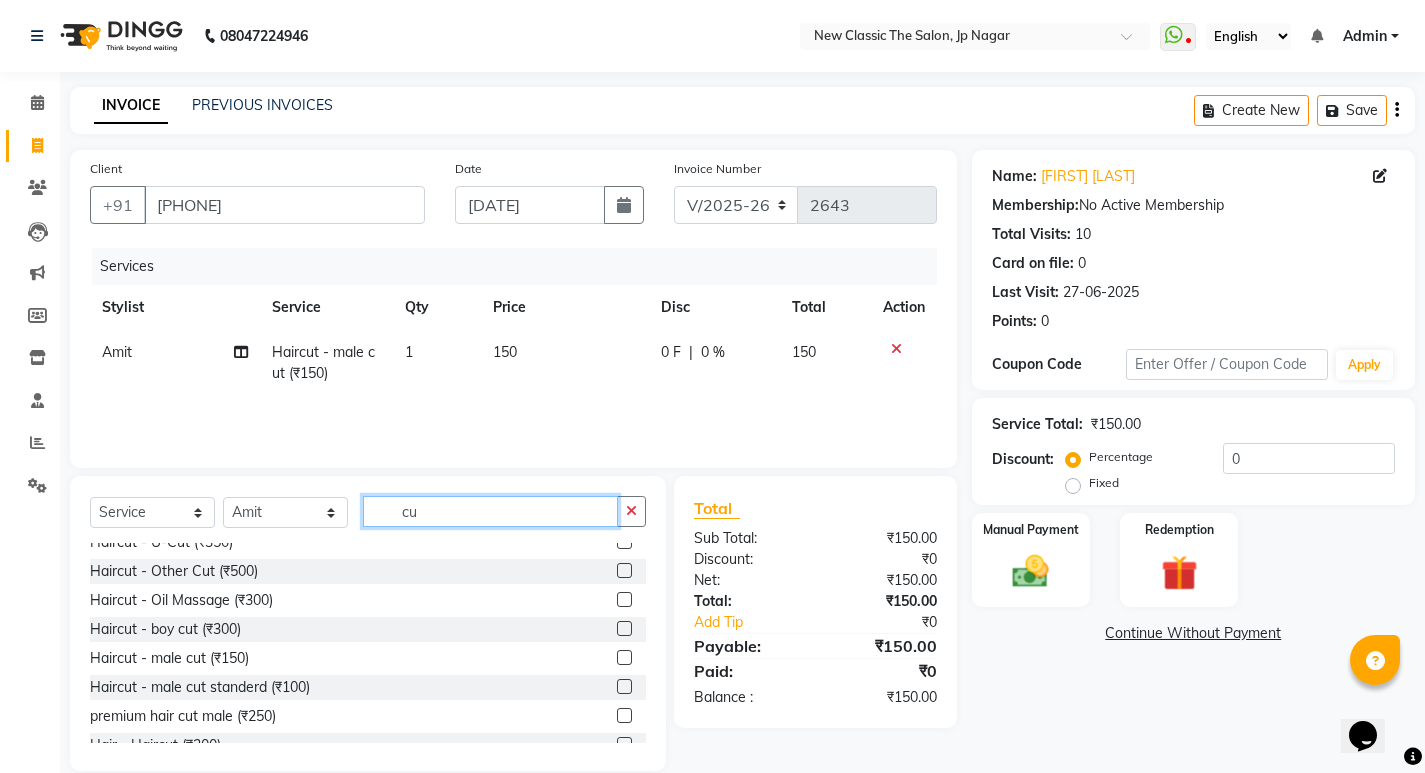 type on "c" 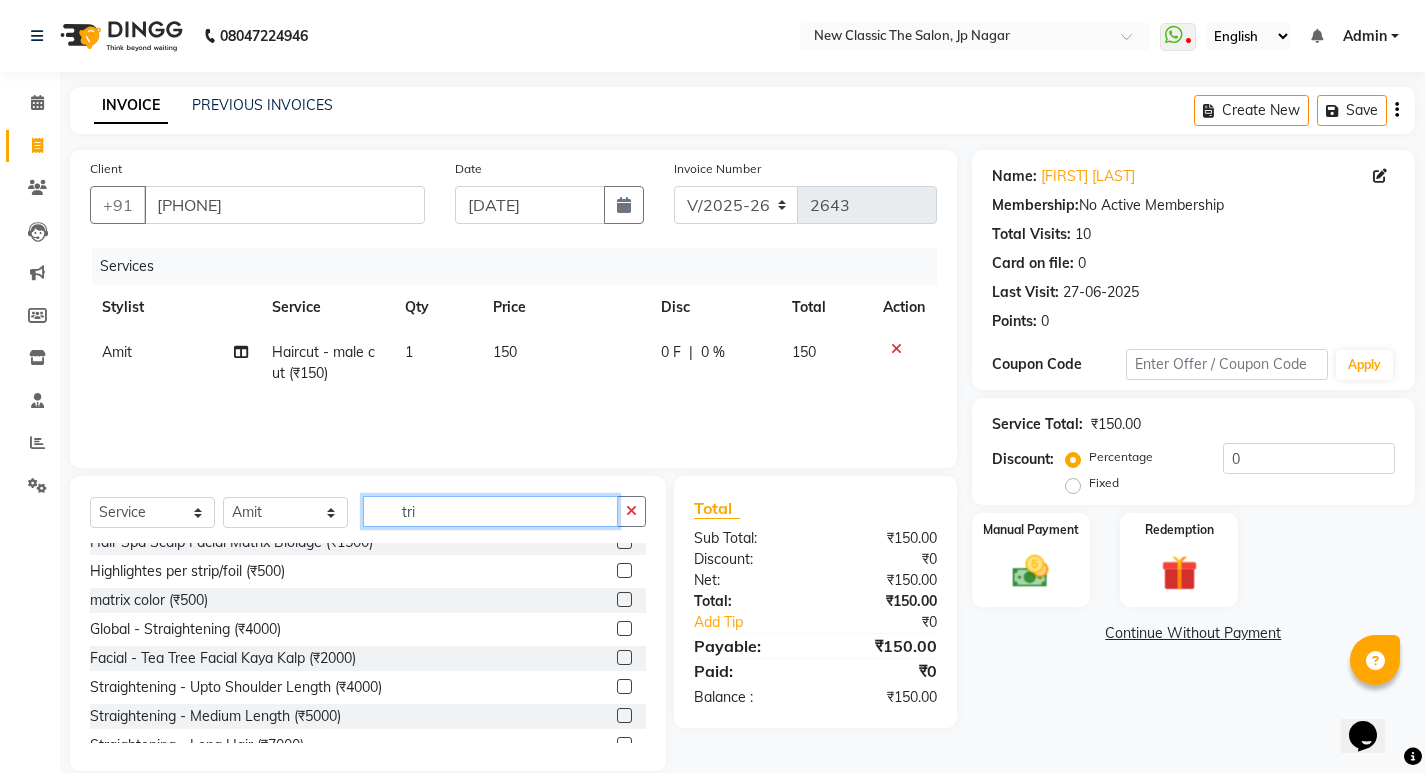 scroll, scrollTop: 0, scrollLeft: 0, axis: both 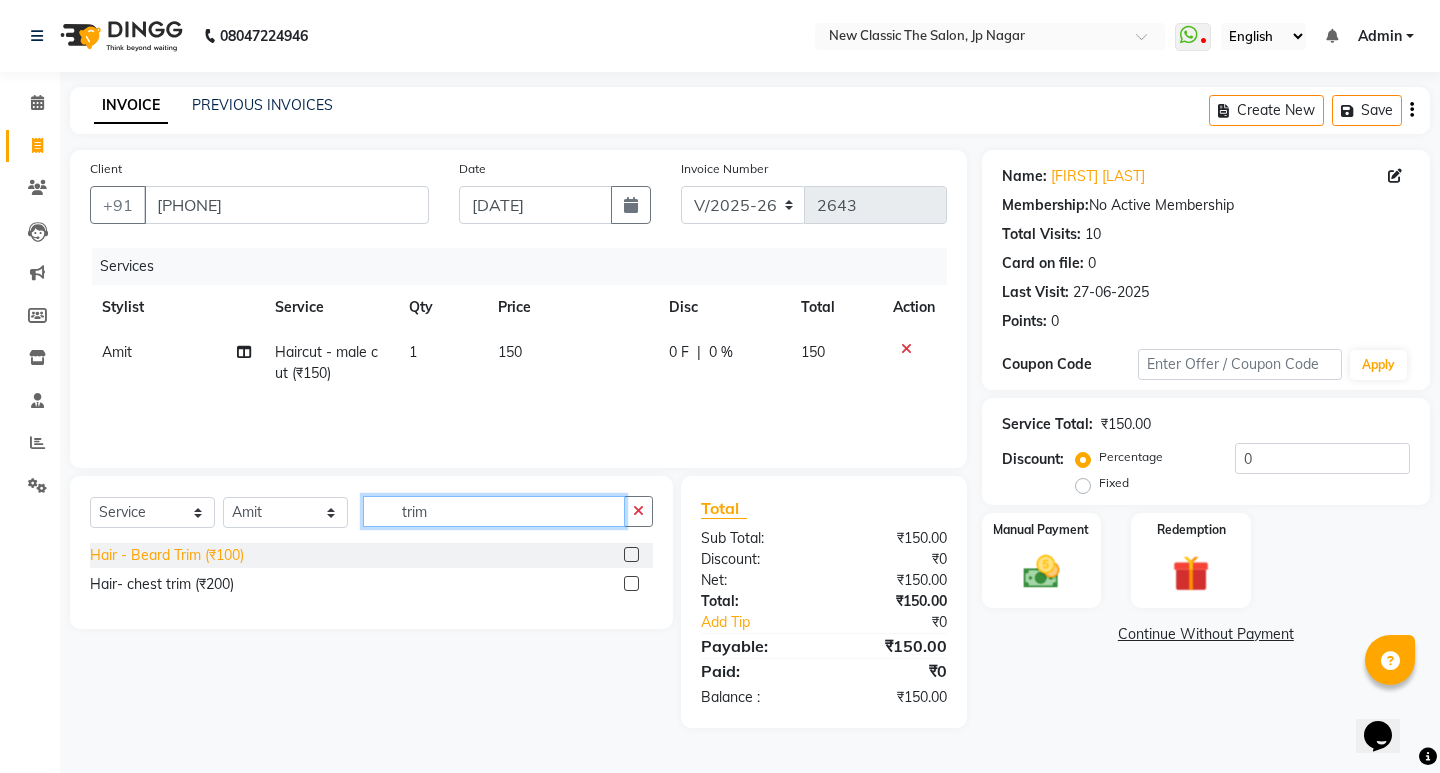 type on "trim" 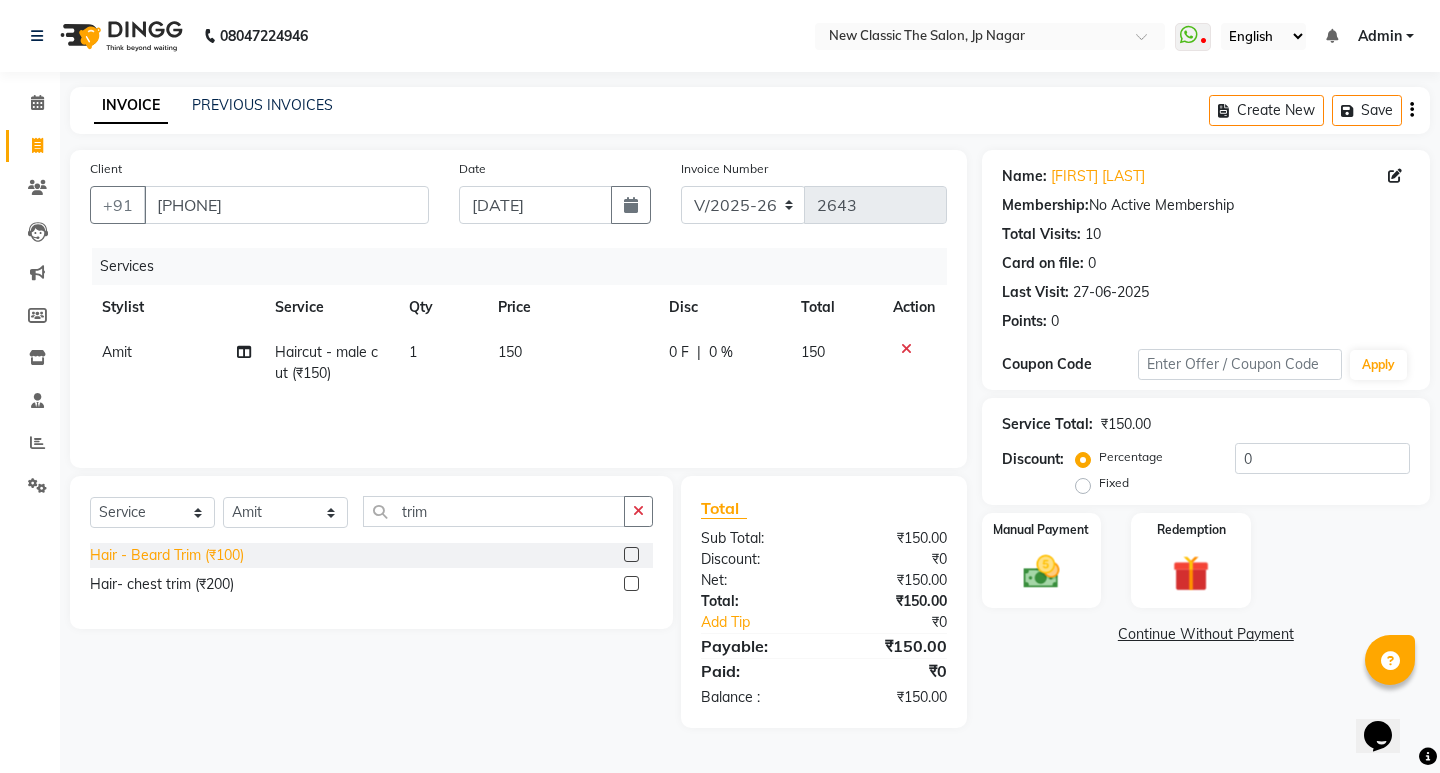 click on "Hair - Beard Trim (₹100)" 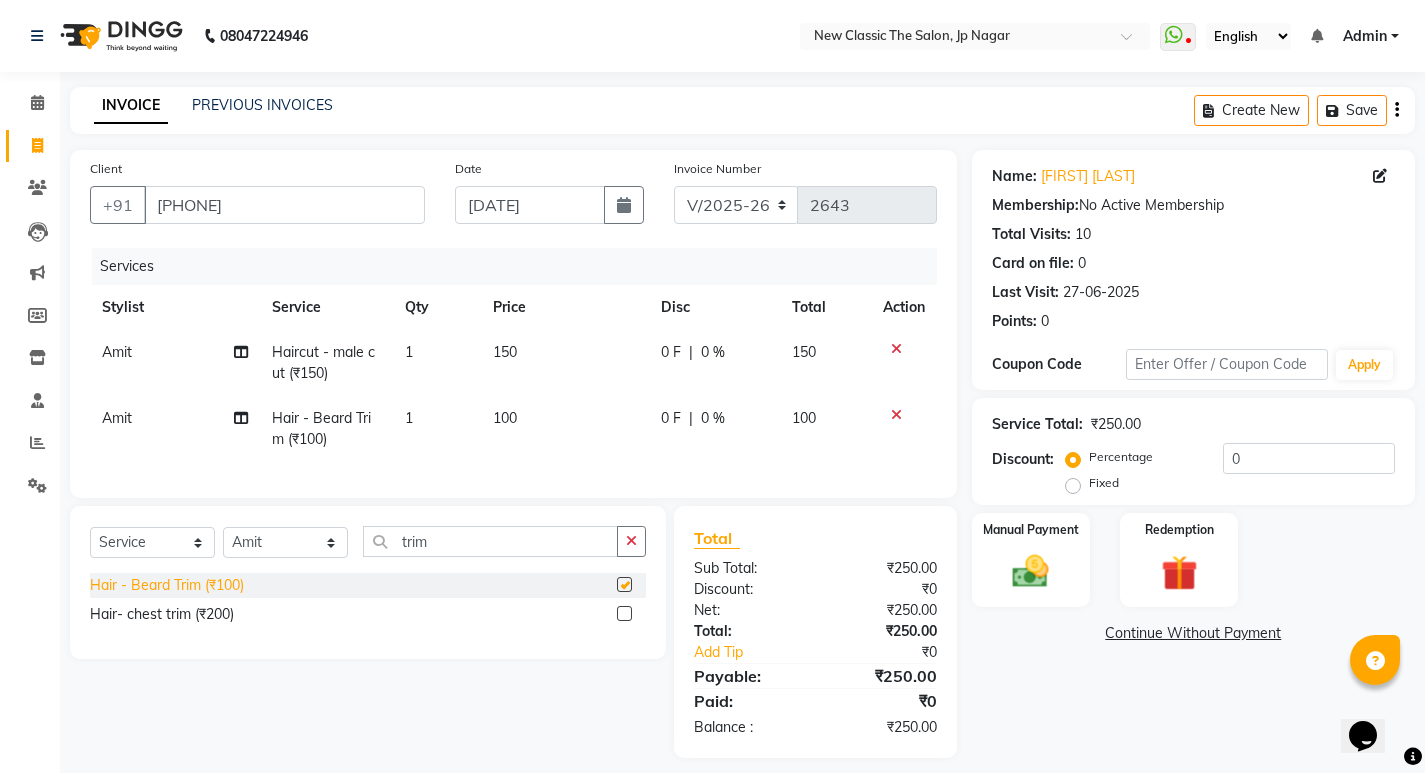 checkbox on "false" 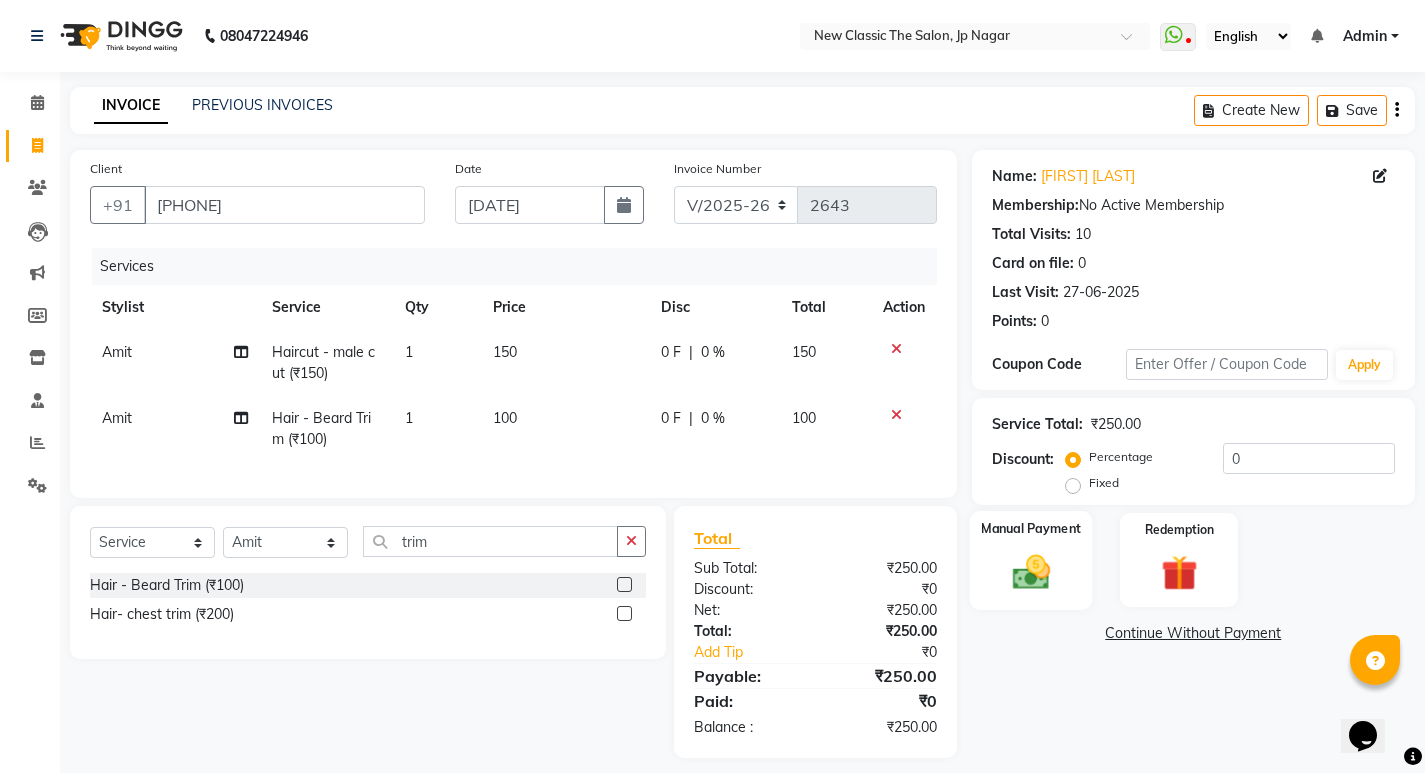 click on "Manual Payment" 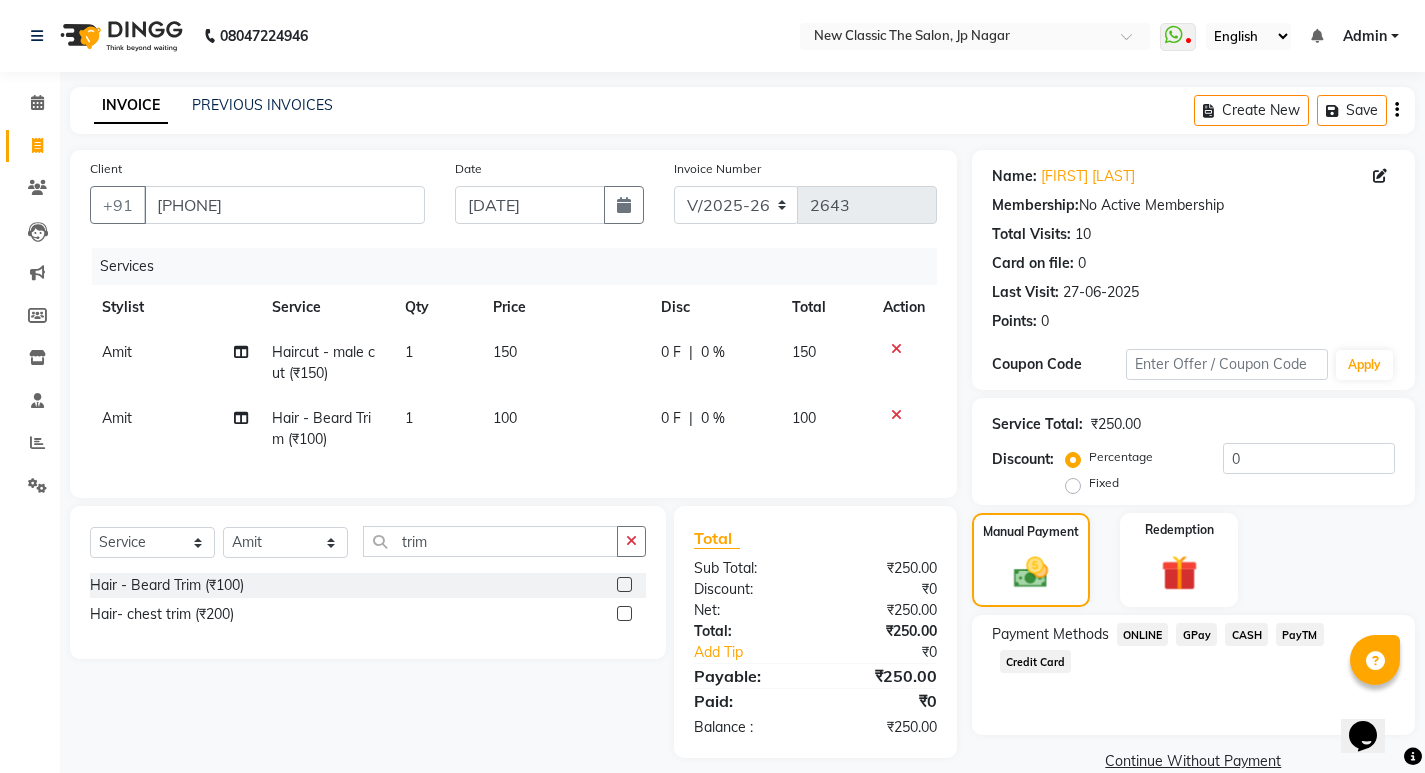 click on "ONLINE" 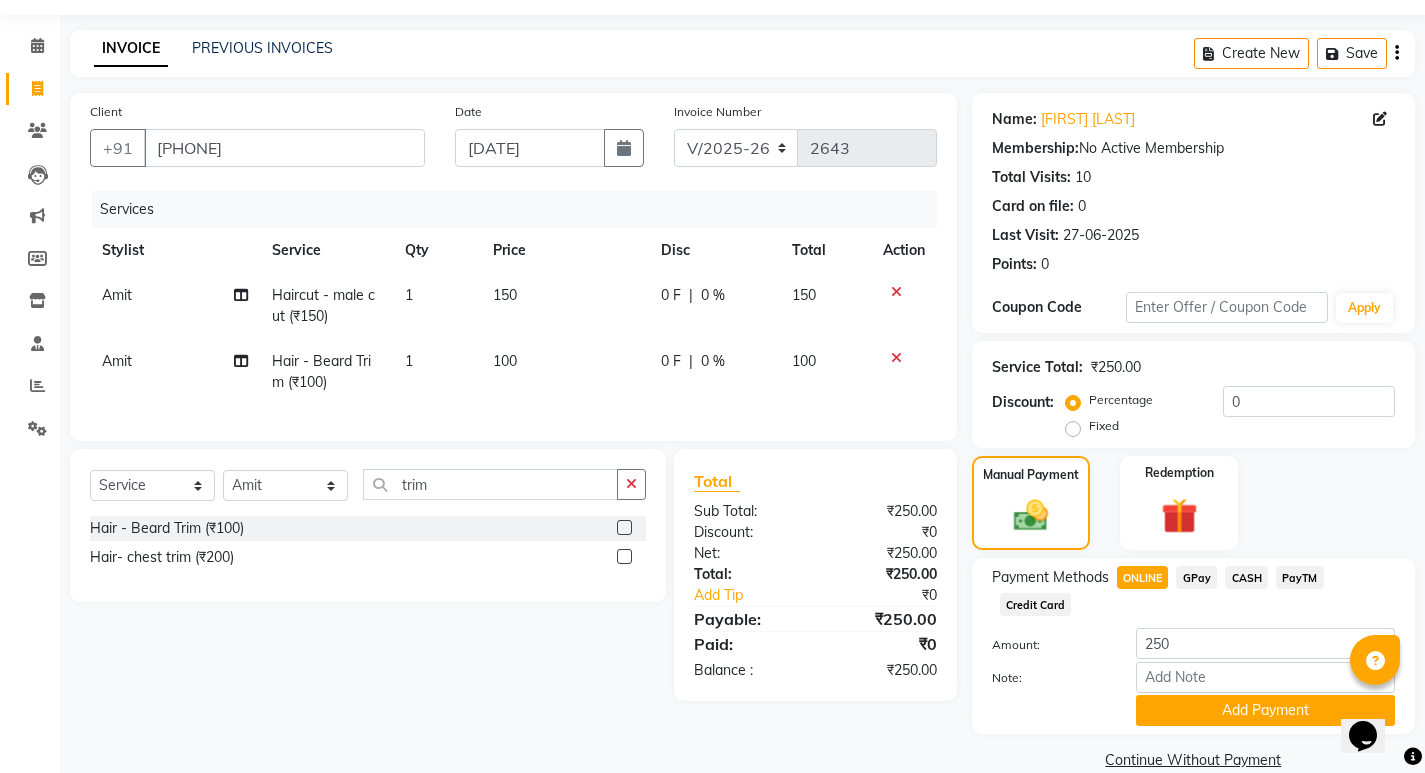 scroll, scrollTop: 89, scrollLeft: 0, axis: vertical 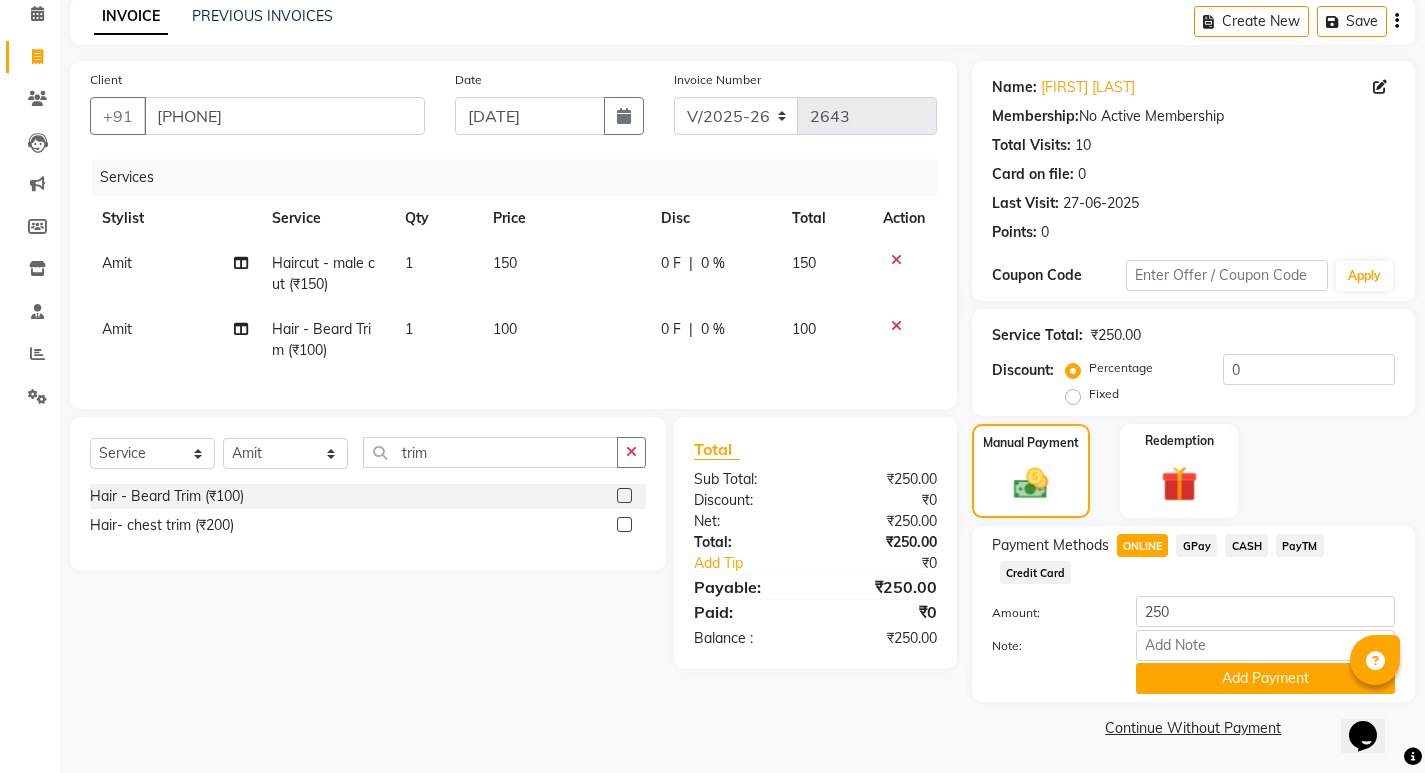click on "CASH" 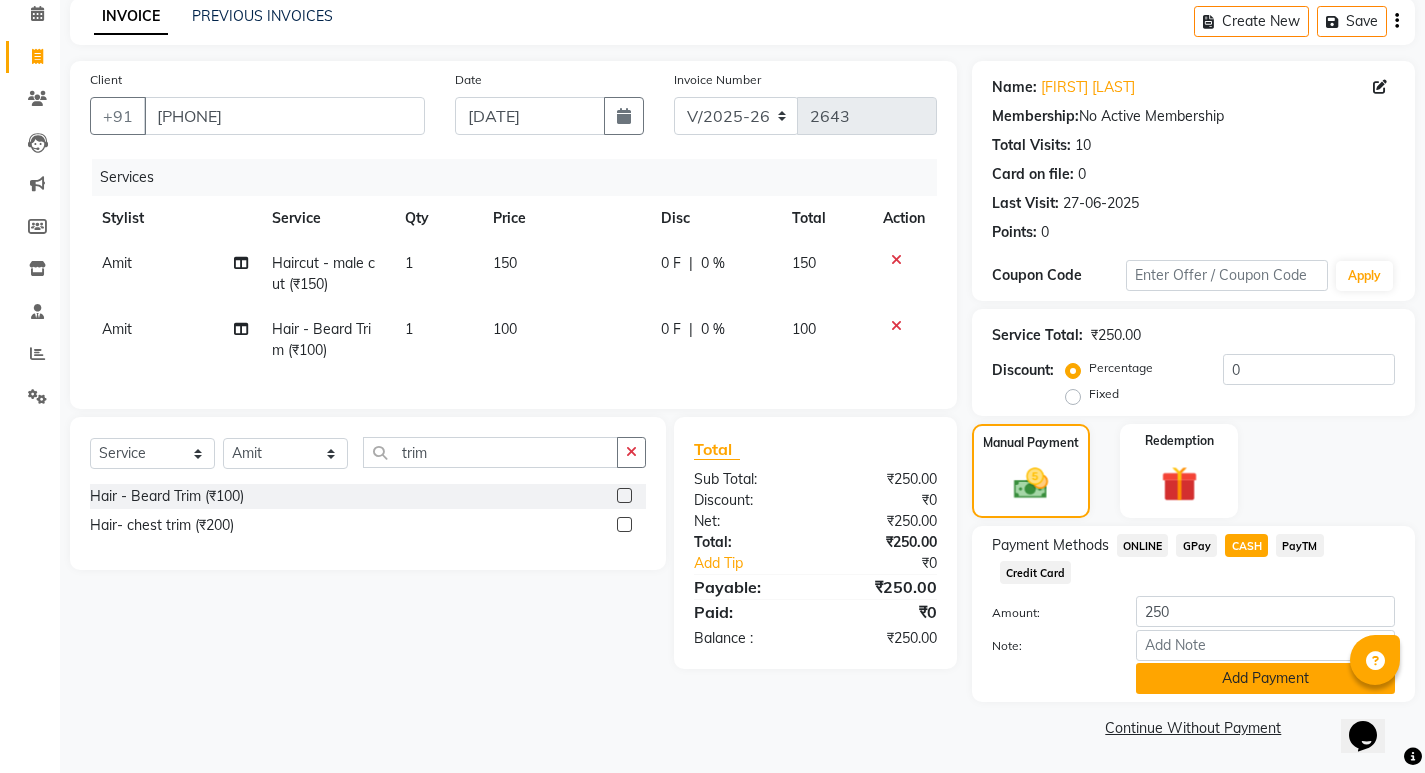 click on "Add Payment" 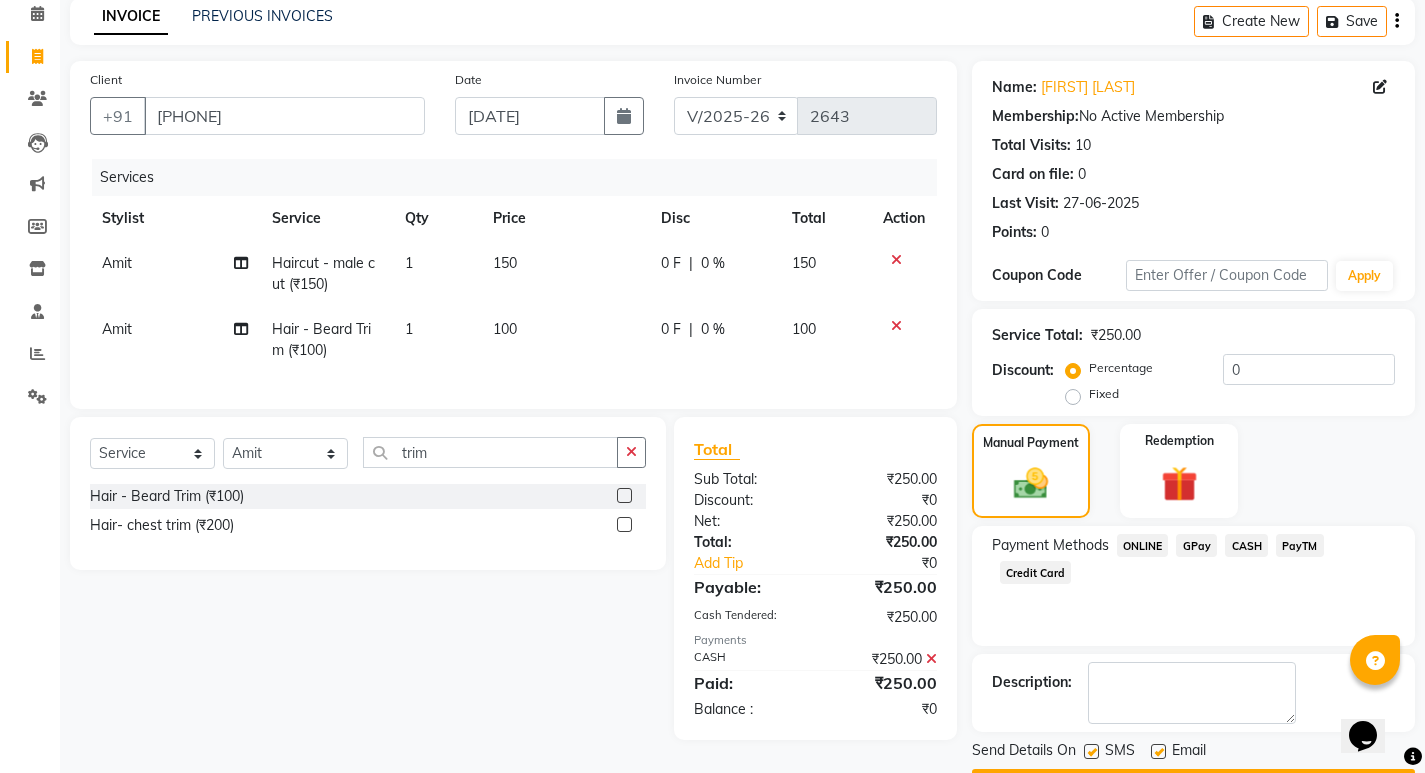 scroll, scrollTop: 146, scrollLeft: 0, axis: vertical 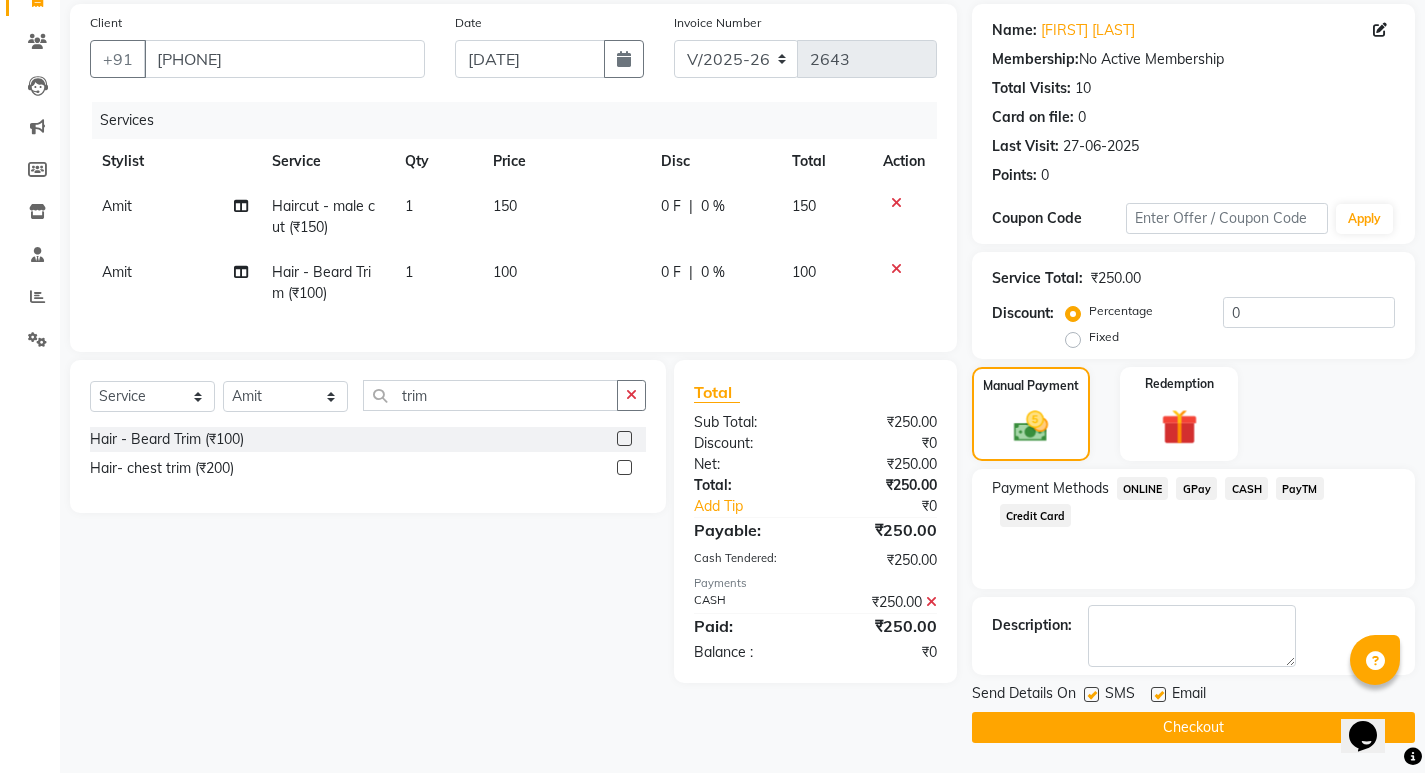 click on "Checkout" 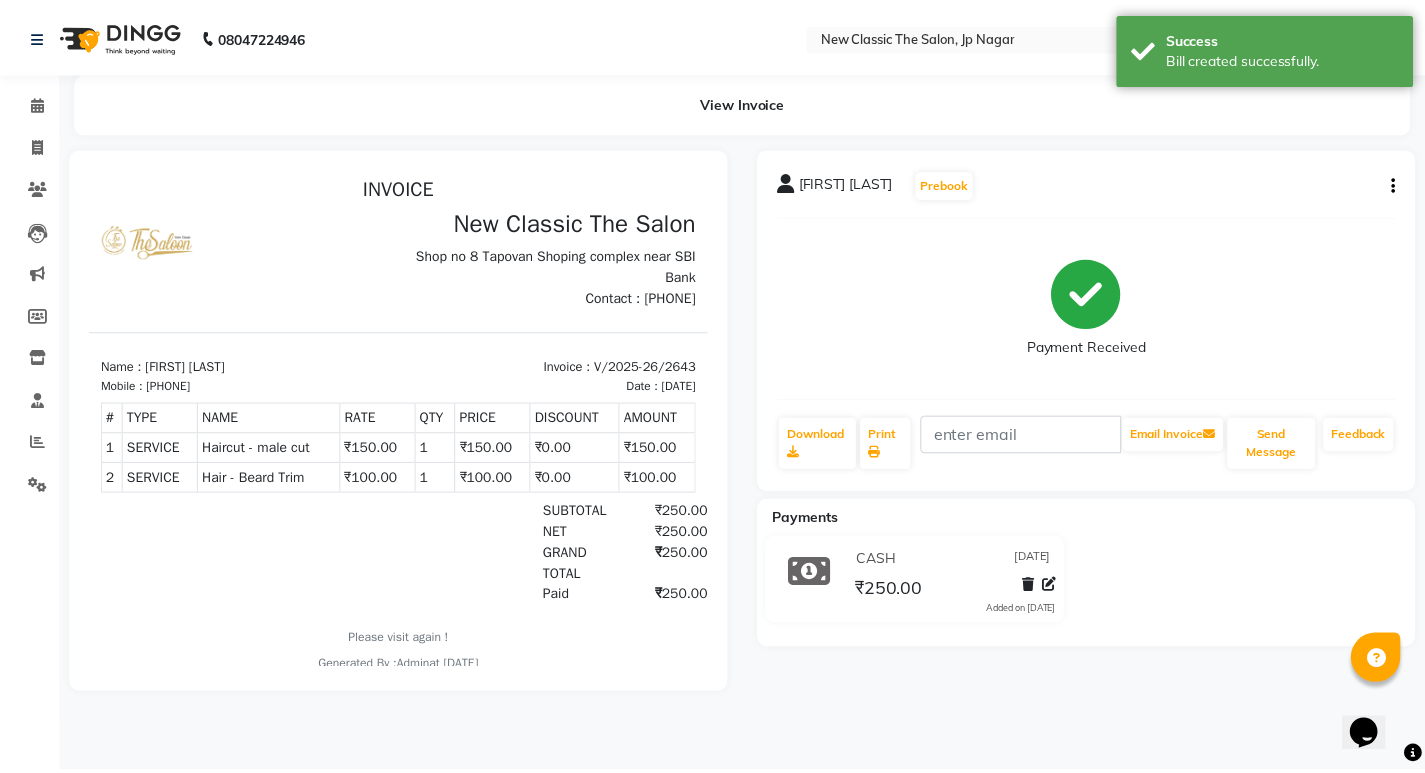 scroll, scrollTop: 0, scrollLeft: 0, axis: both 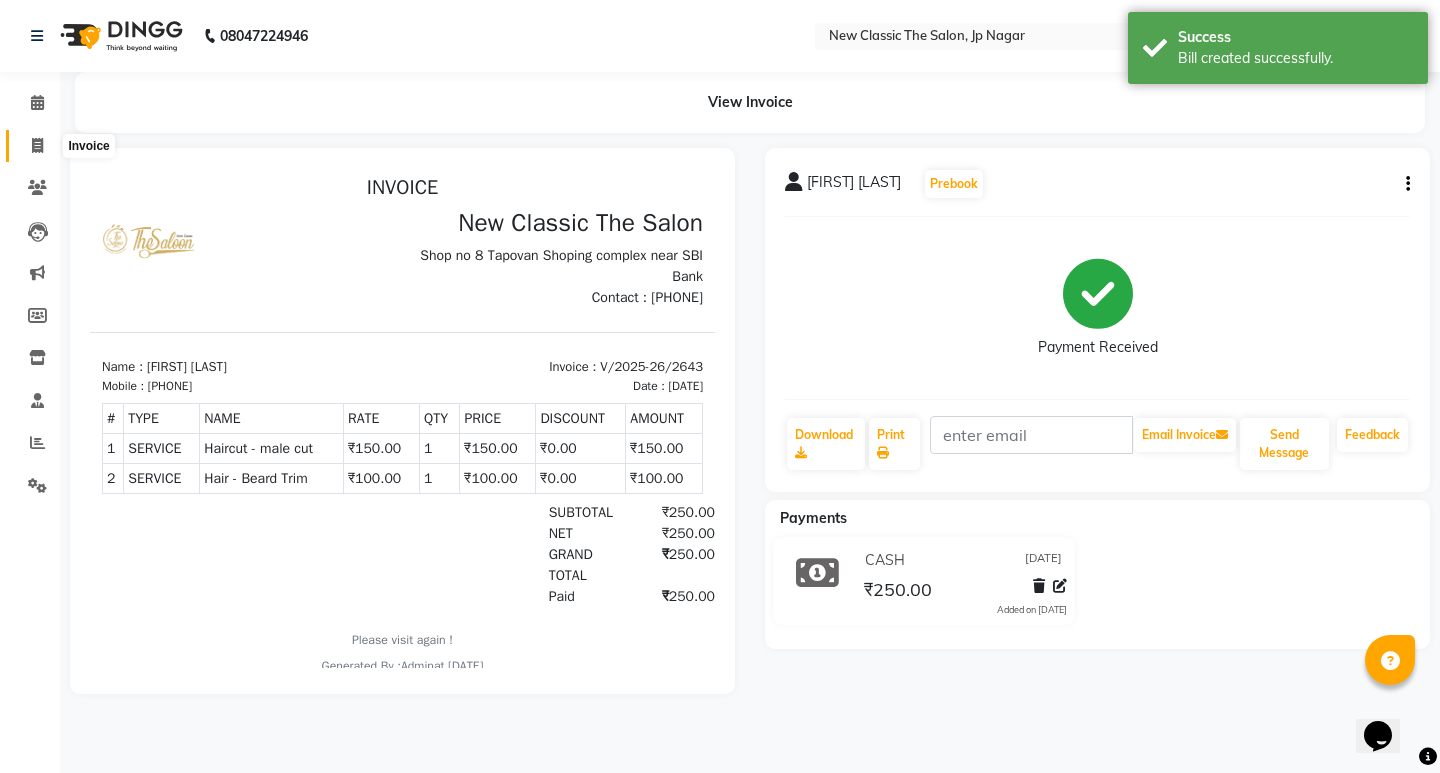 click 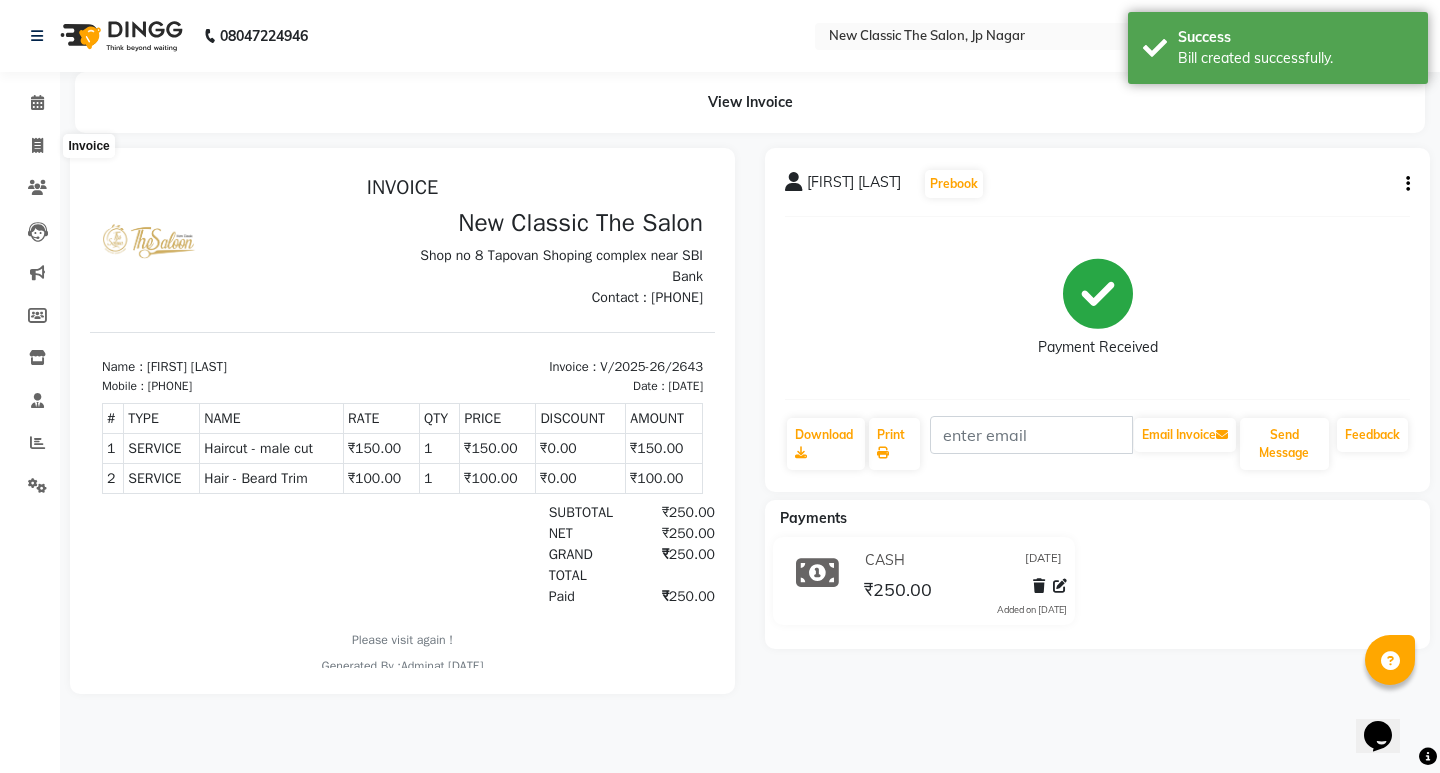 select on "4678" 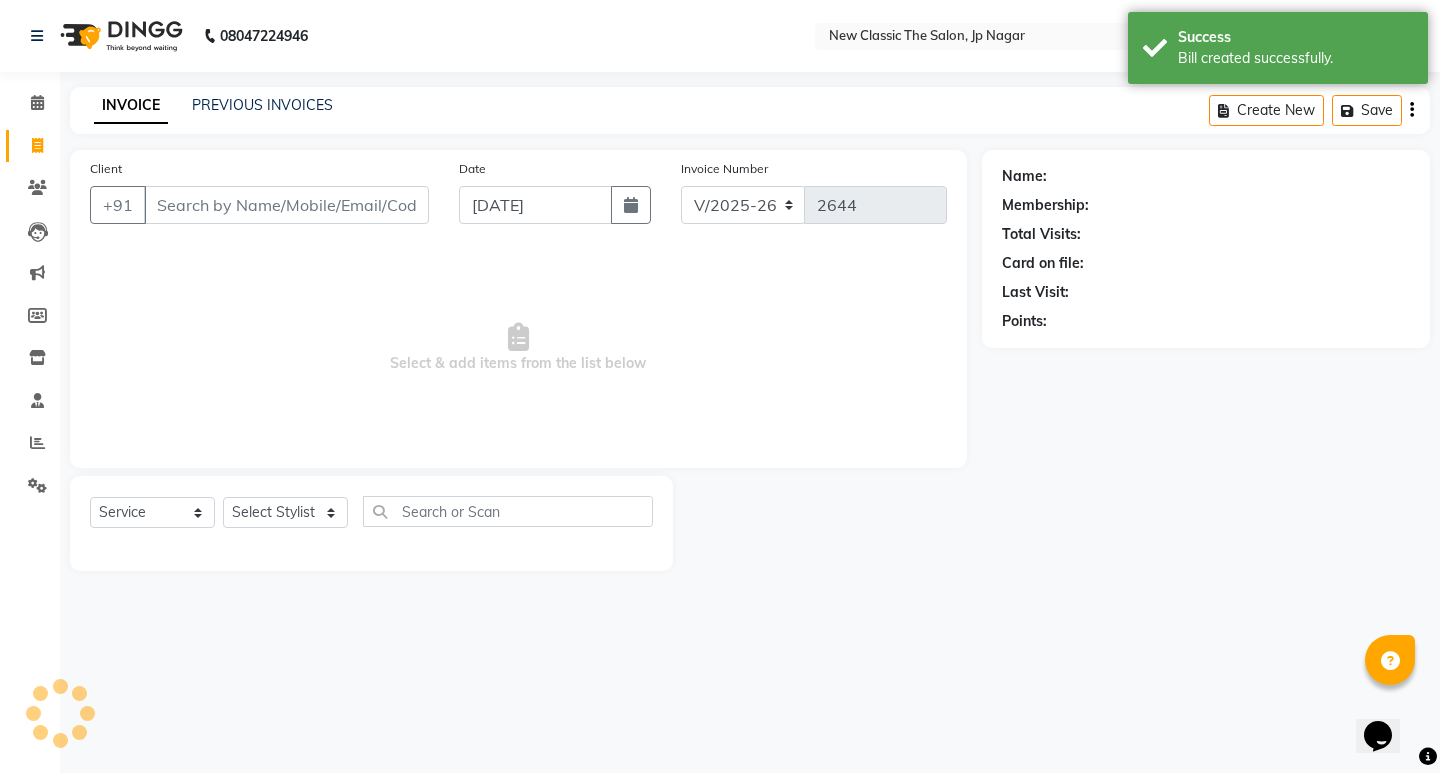 click on "Client" at bounding box center [286, 205] 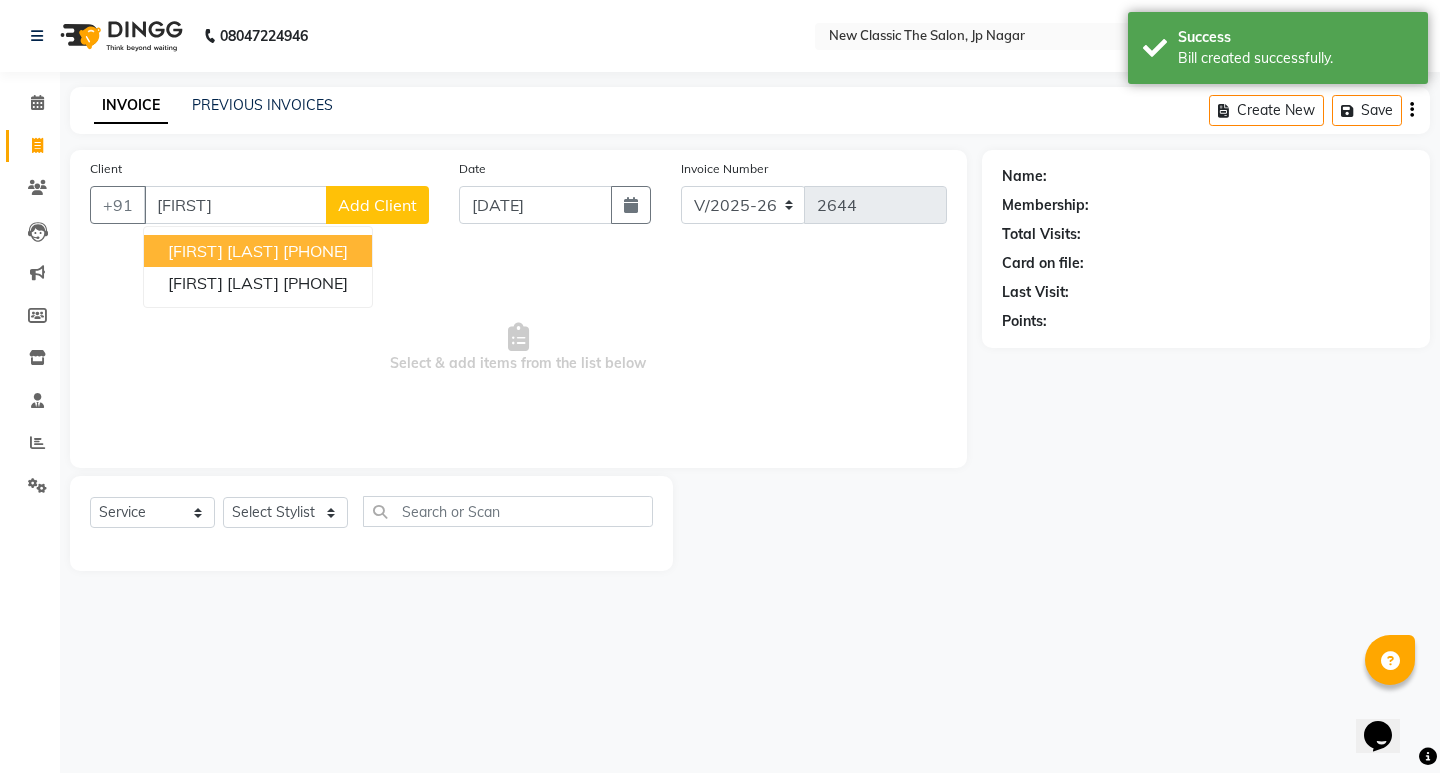 click on "[FIRST] [LAST] [PHONE]" at bounding box center (258, 251) 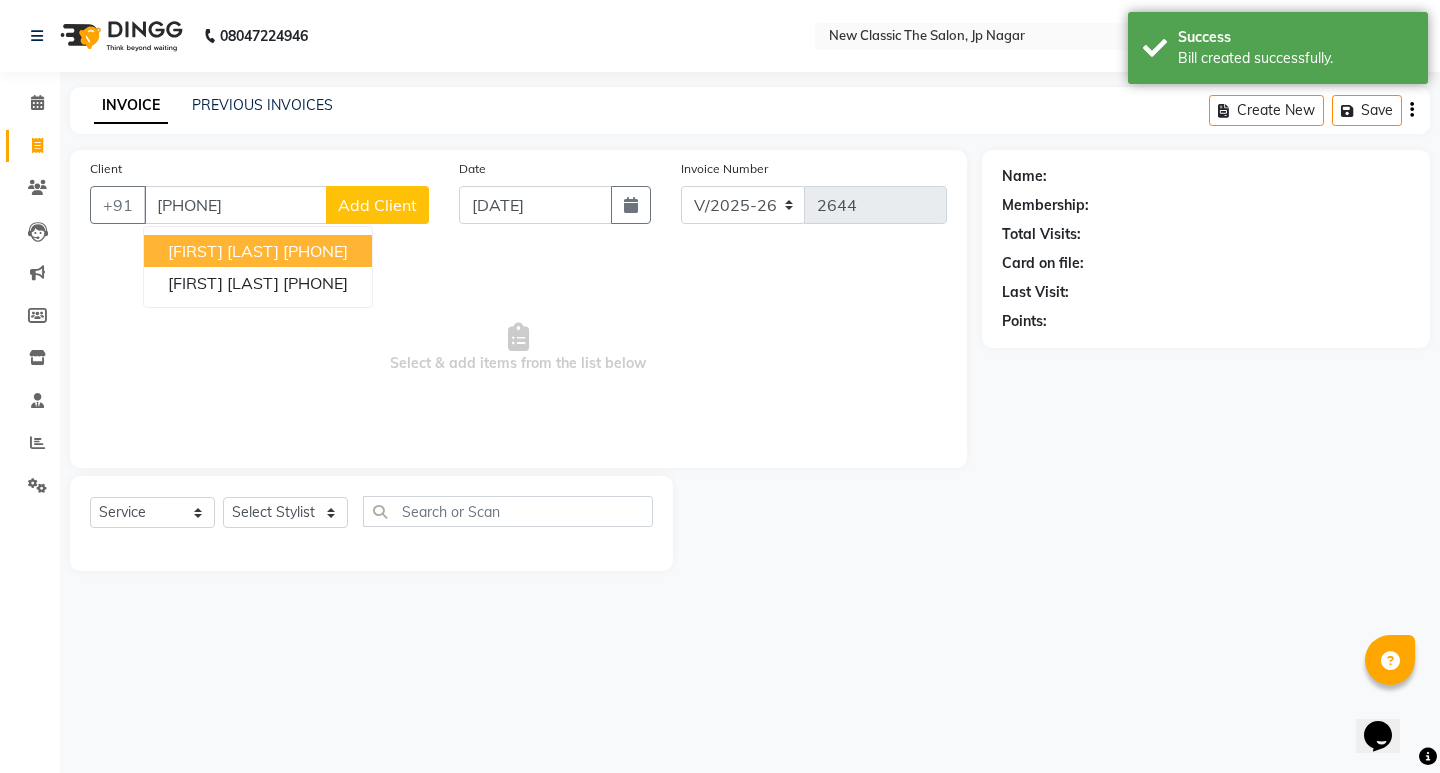 type on "[PHONE]" 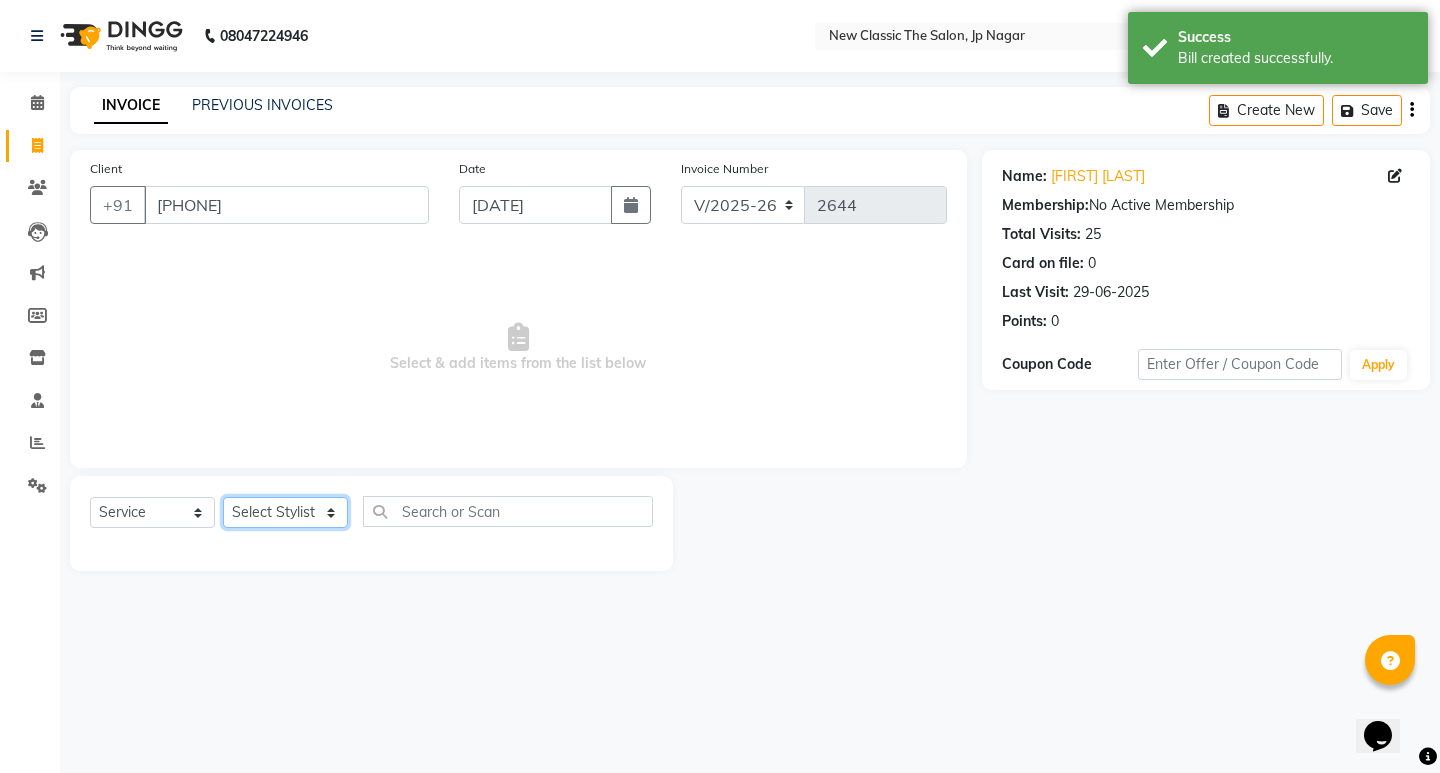 click on "Select Stylist [FIRST] [FIRST] [FIRST] [FIRST] [FIRST] [FIRST] [FIRST] [FIRST] [FIRST] [FIRST]" 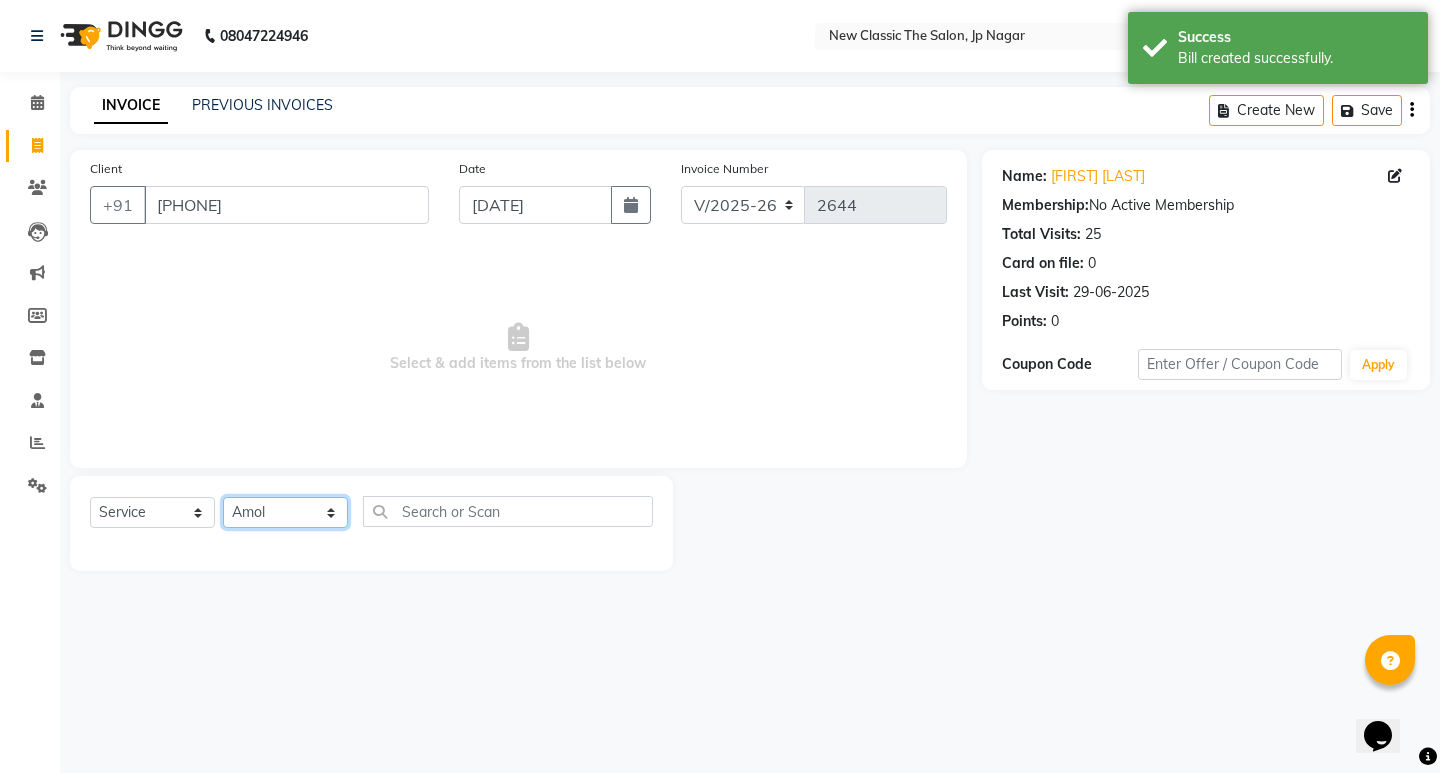 click on "Select Stylist [FIRST] [FIRST] [FIRST] [FIRST] [FIRST] [FIRST] [FIRST] [FIRST] [FIRST] [FIRST]" 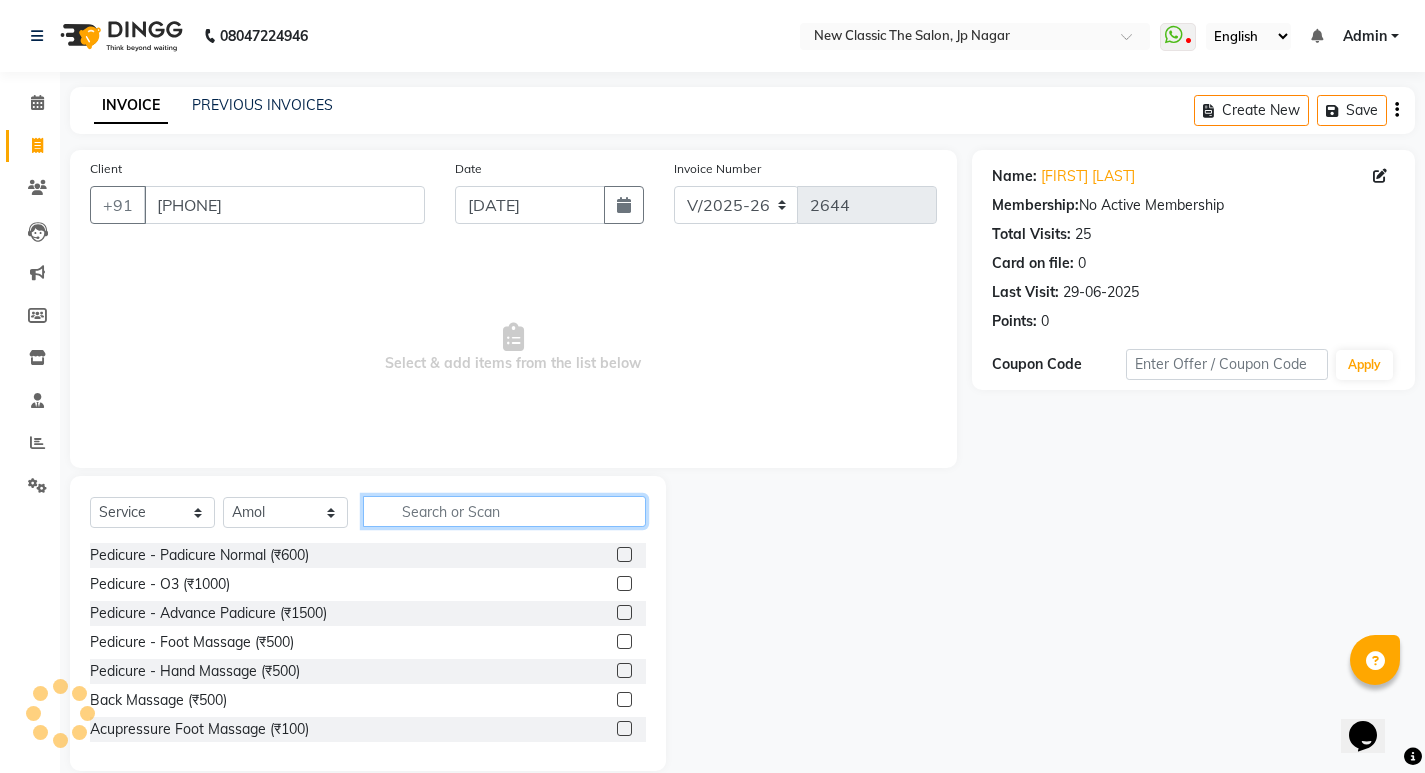 click 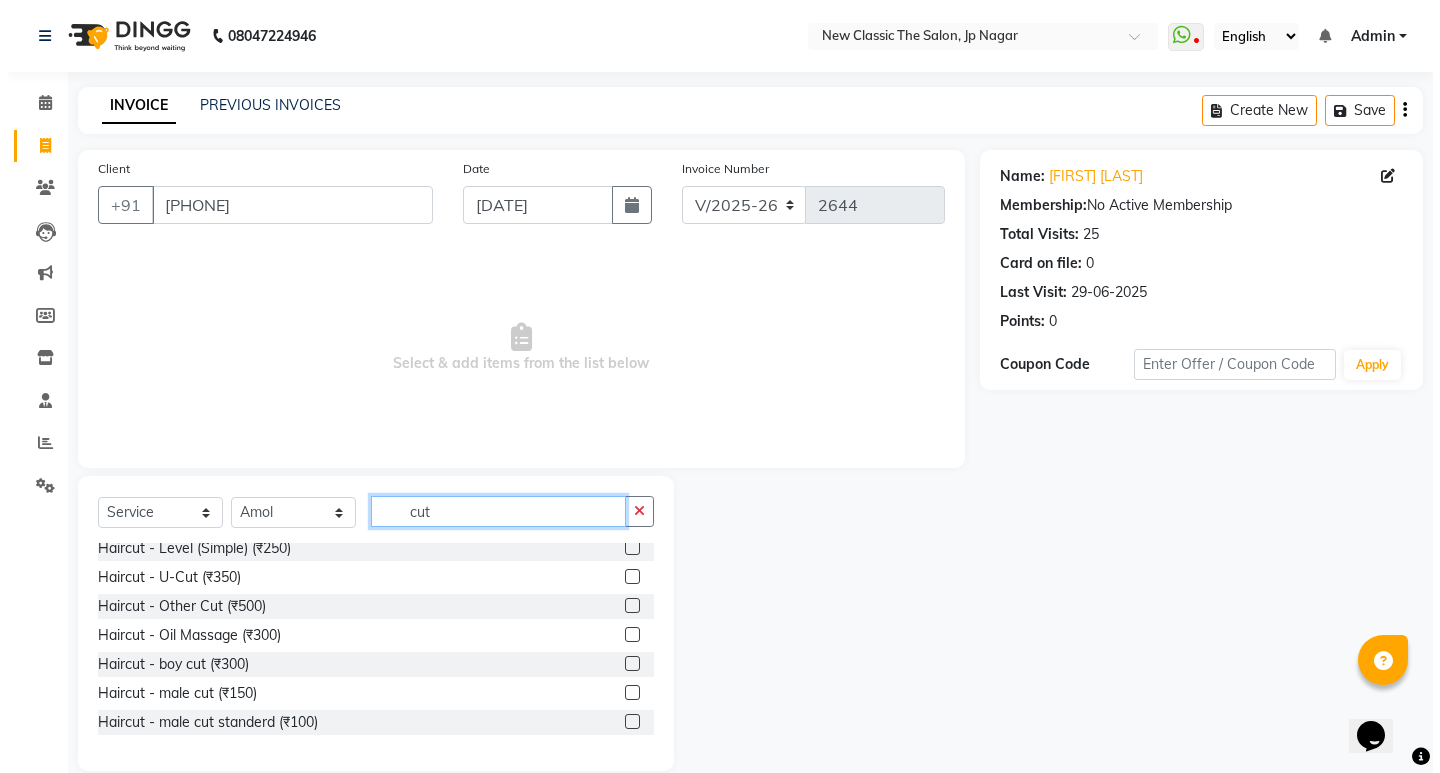 scroll, scrollTop: 100, scrollLeft: 0, axis: vertical 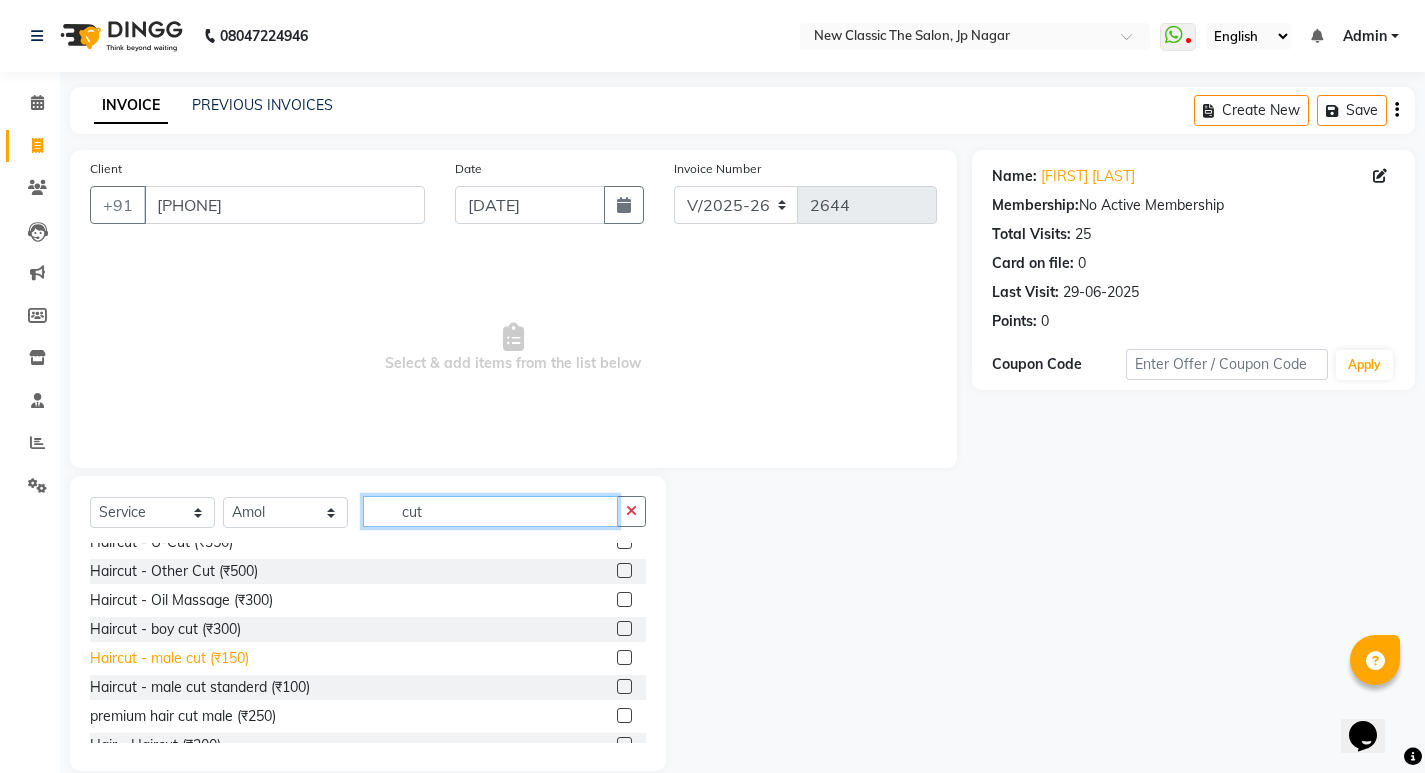 type on "cut" 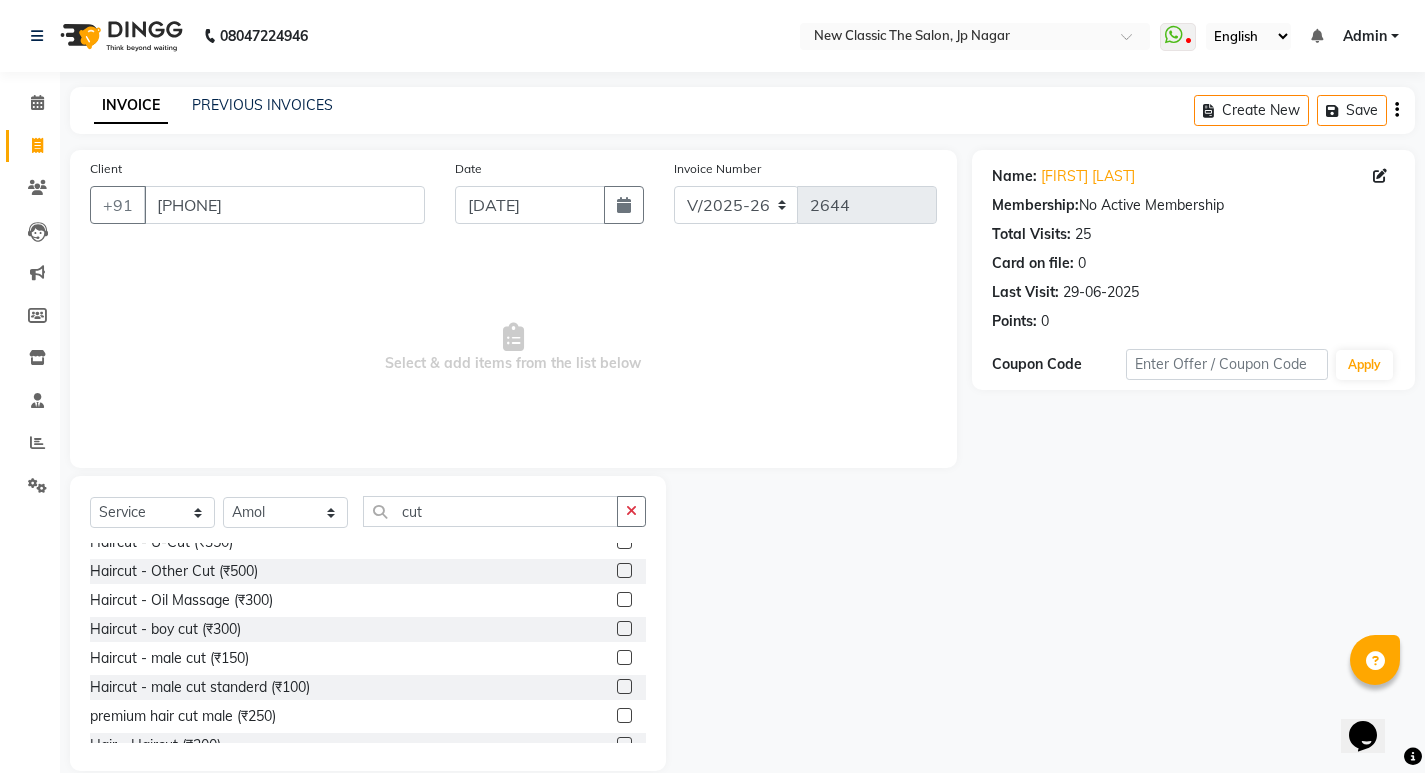 drag, startPoint x: 196, startPoint y: 665, endPoint x: 348, endPoint y: 602, distance: 164.53874 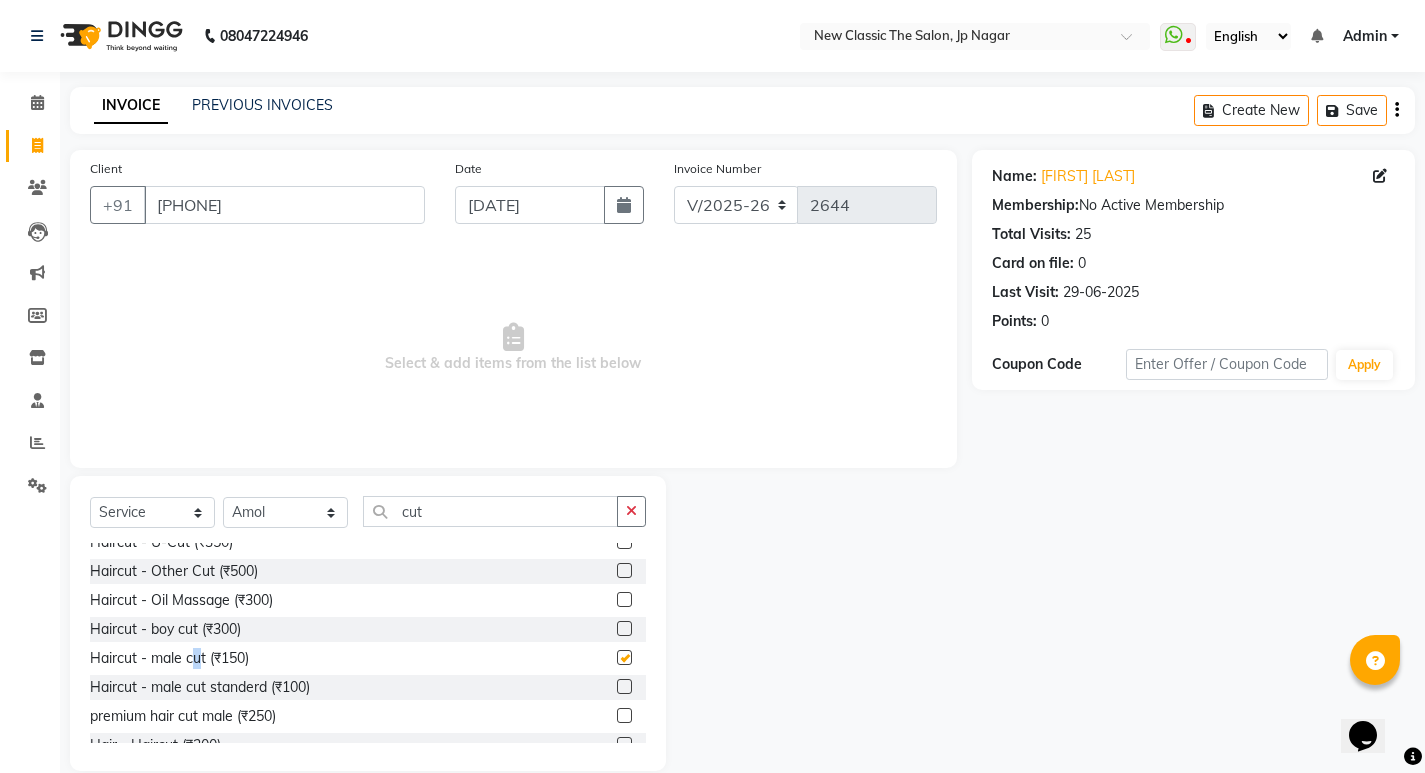 checkbox on "false" 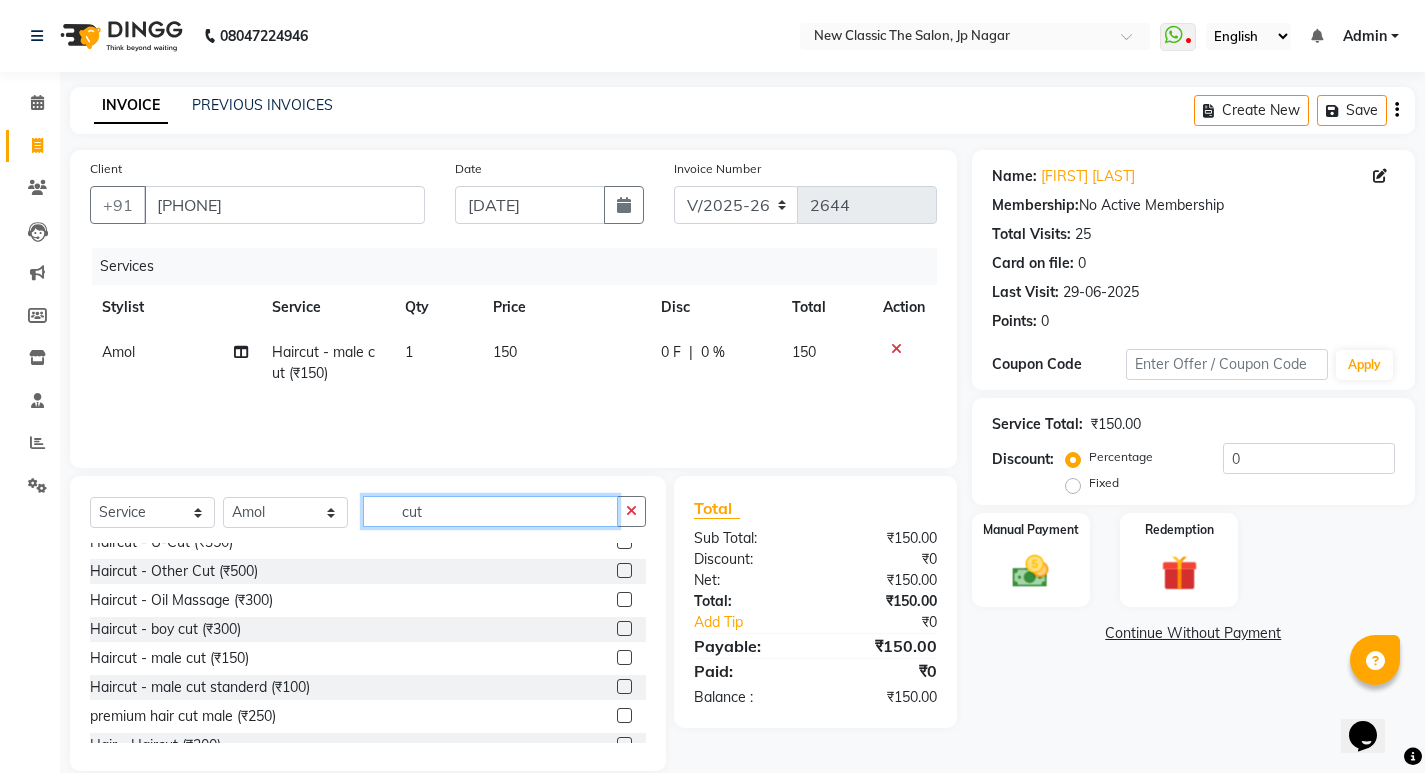 click on "cut" 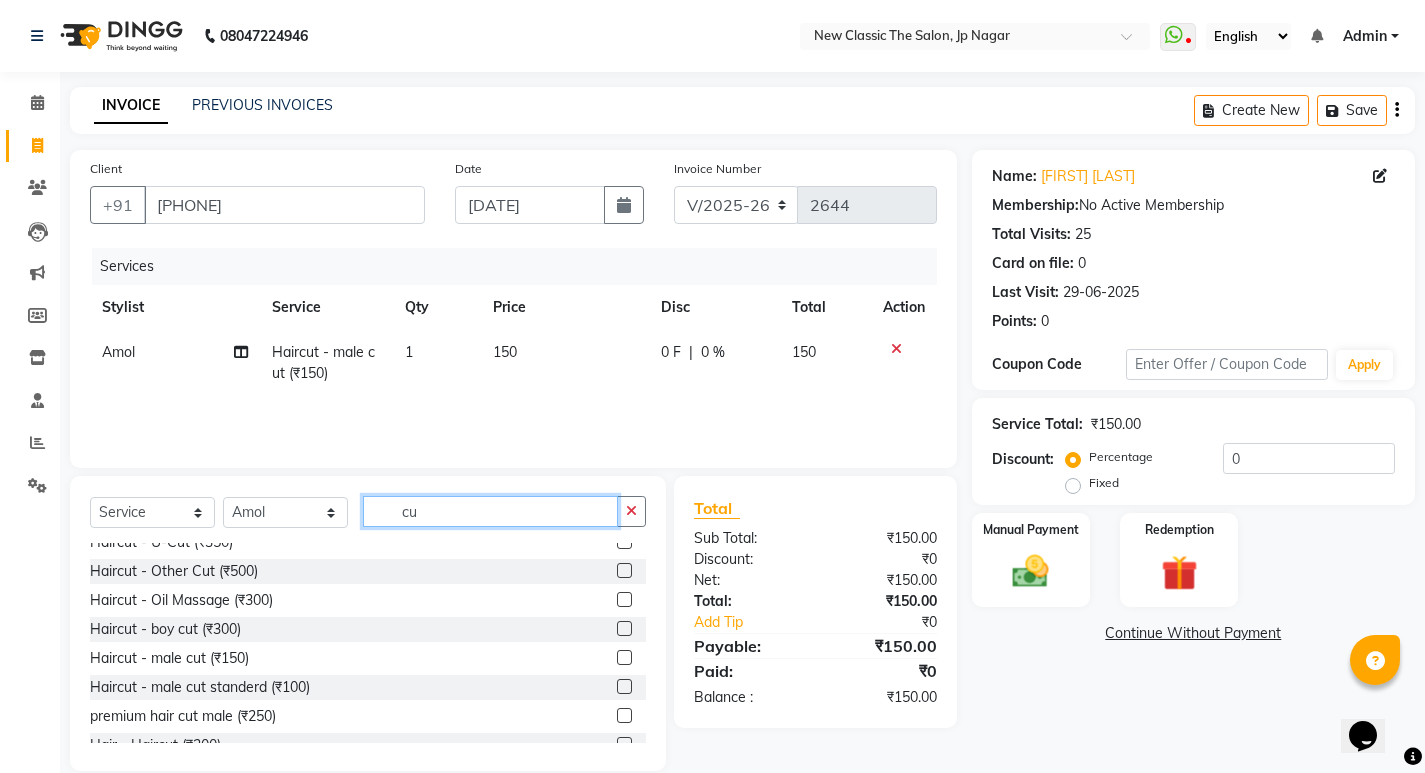 type on "c" 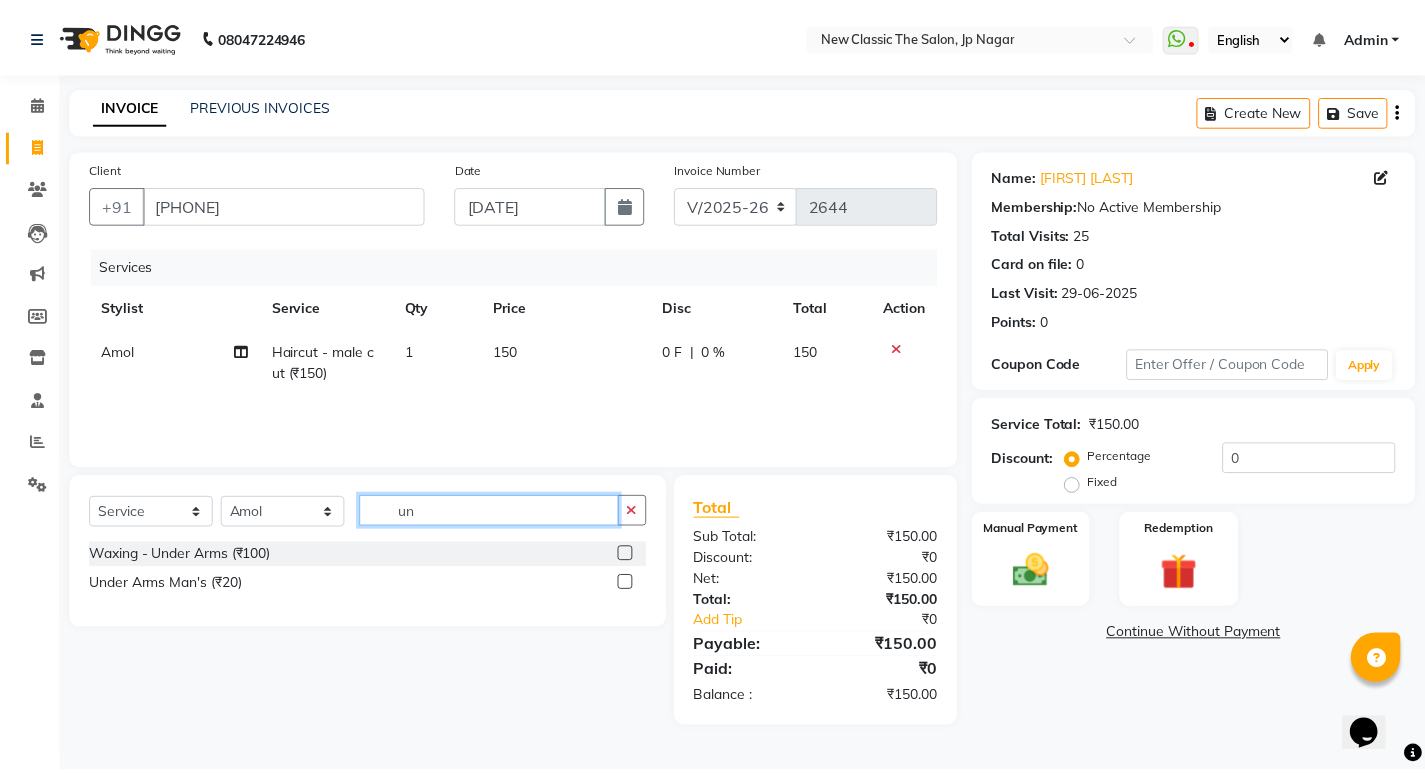scroll, scrollTop: 0, scrollLeft: 0, axis: both 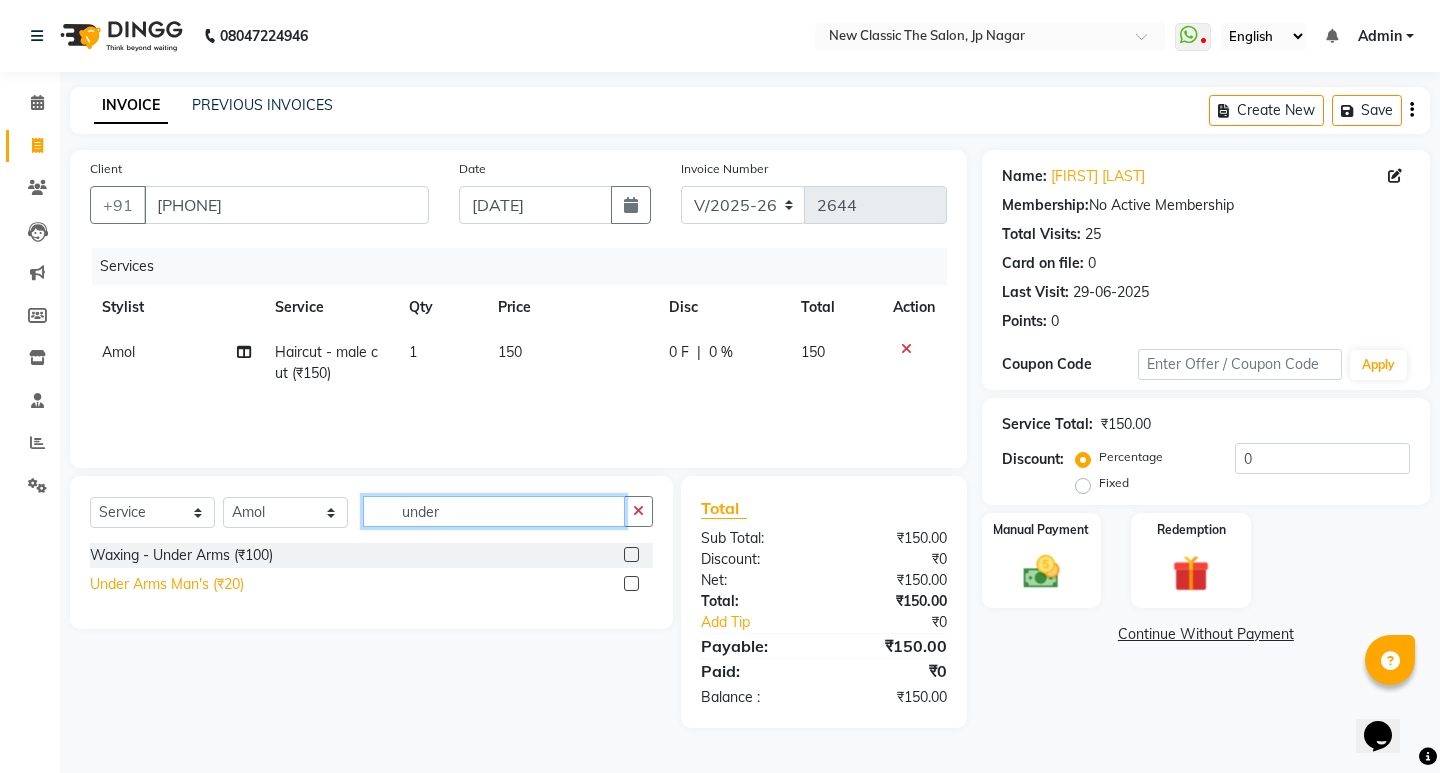 type on "under" 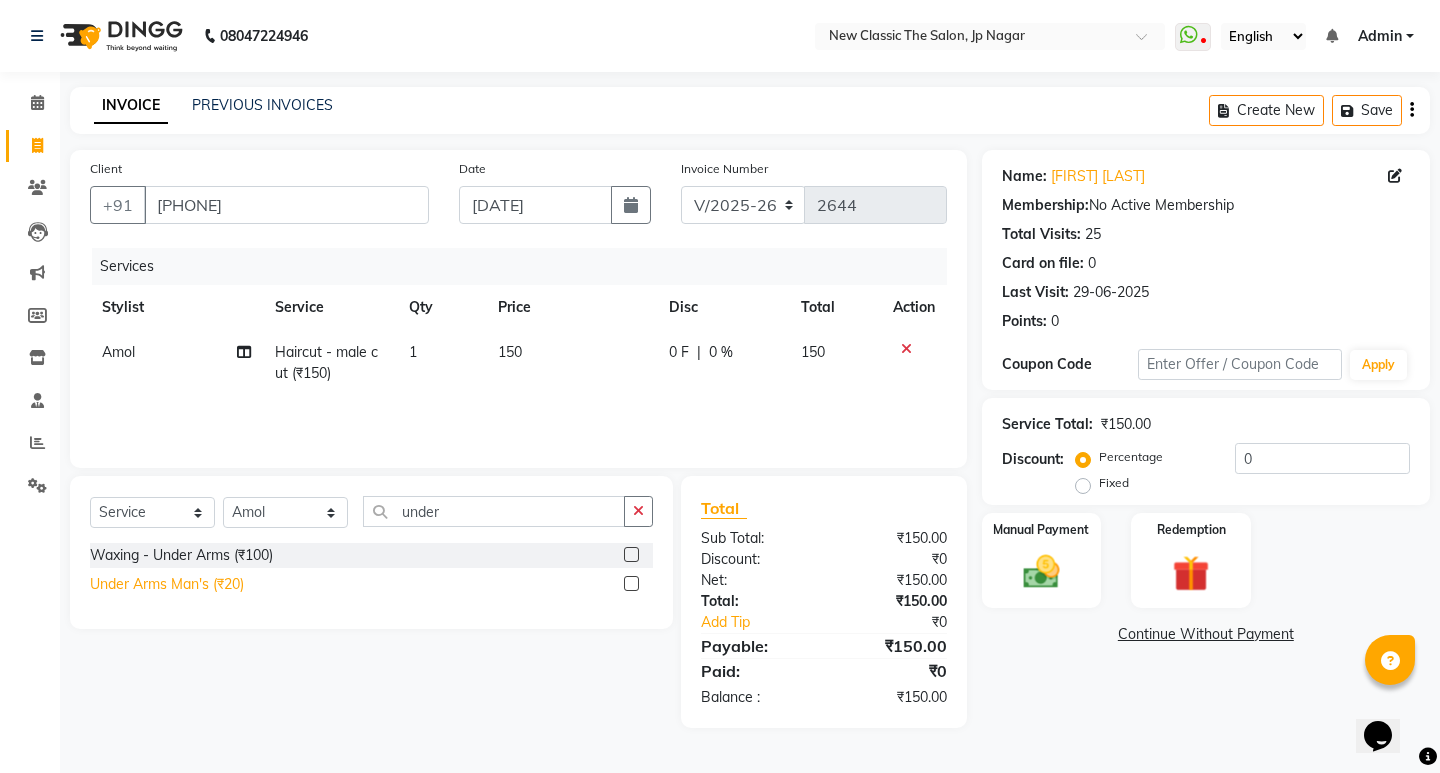 click on "Under Arms Man's  (₹20)" 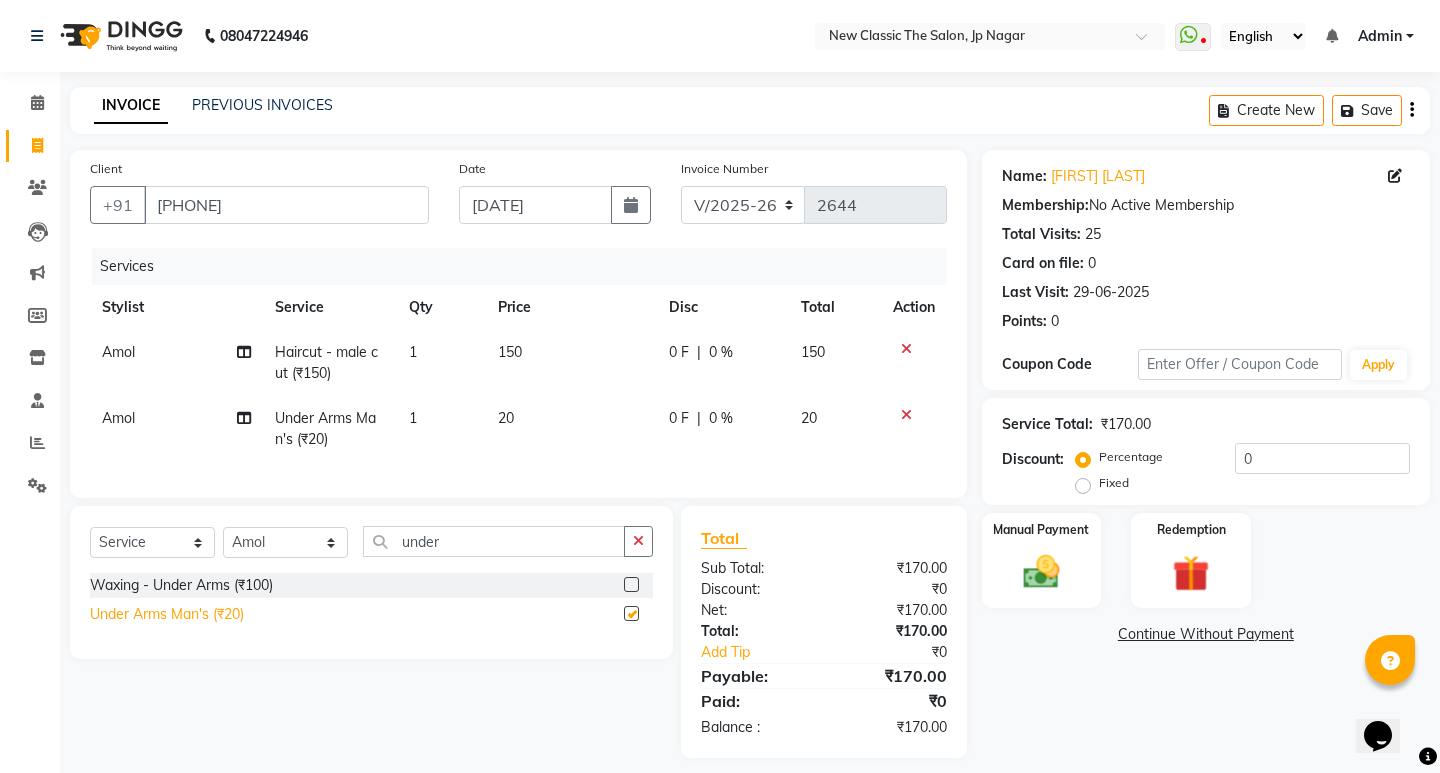 checkbox on "false" 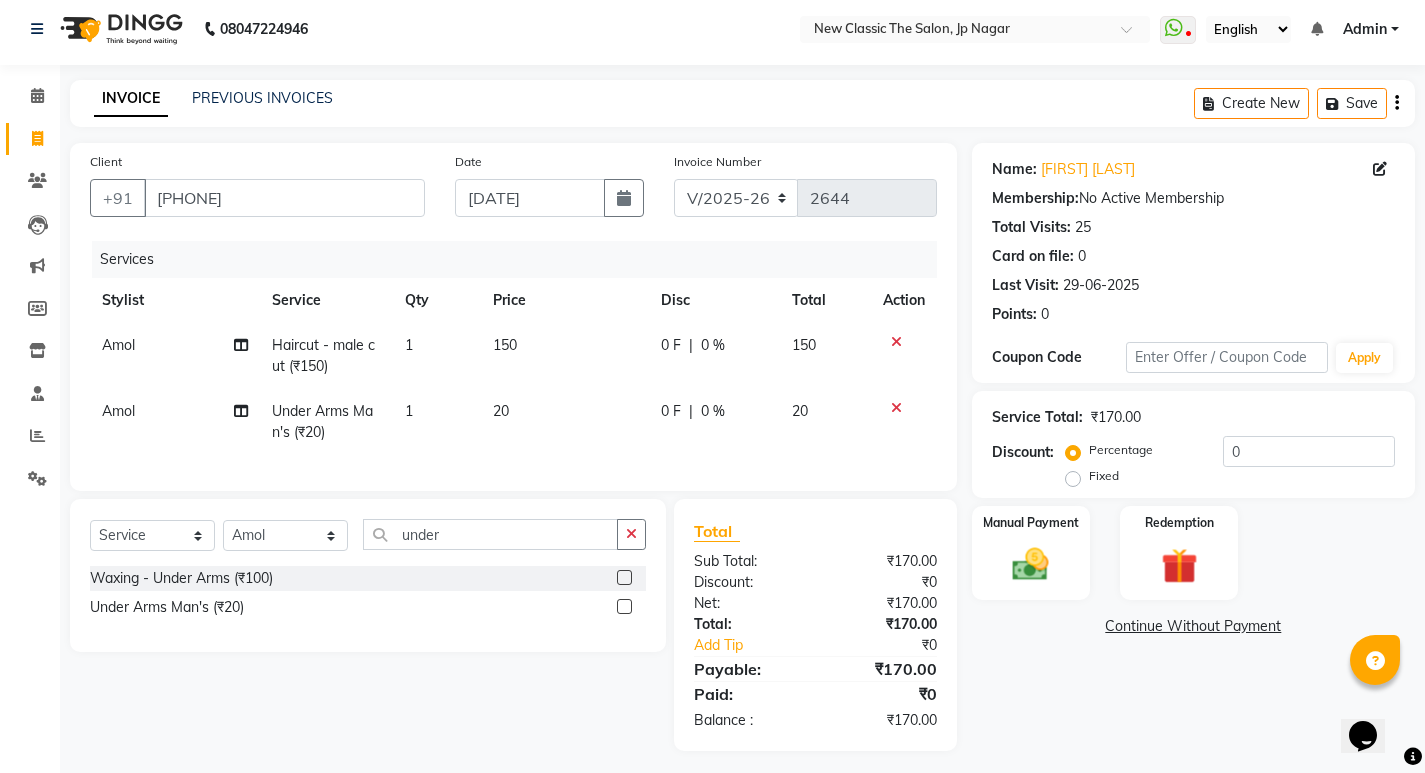 scroll, scrollTop: 30, scrollLeft: 0, axis: vertical 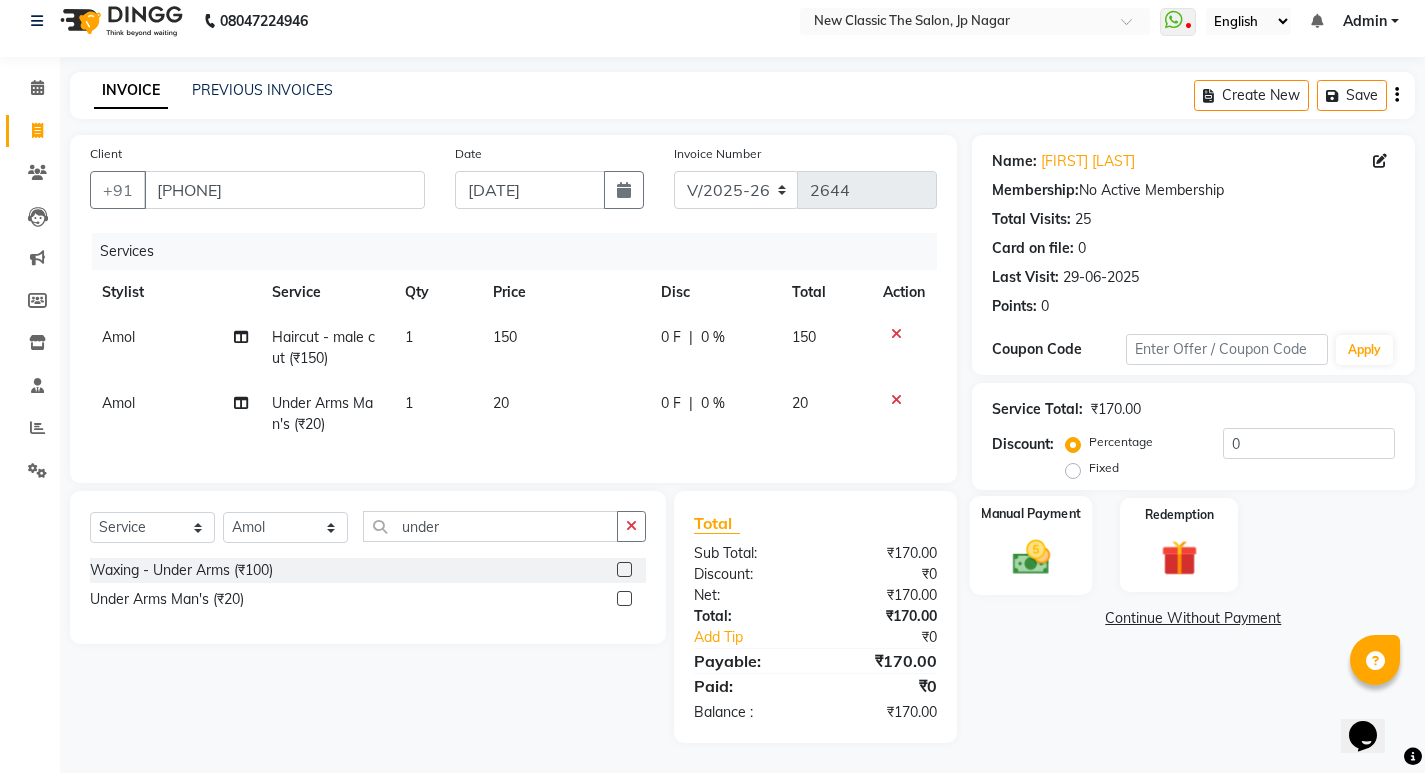 click 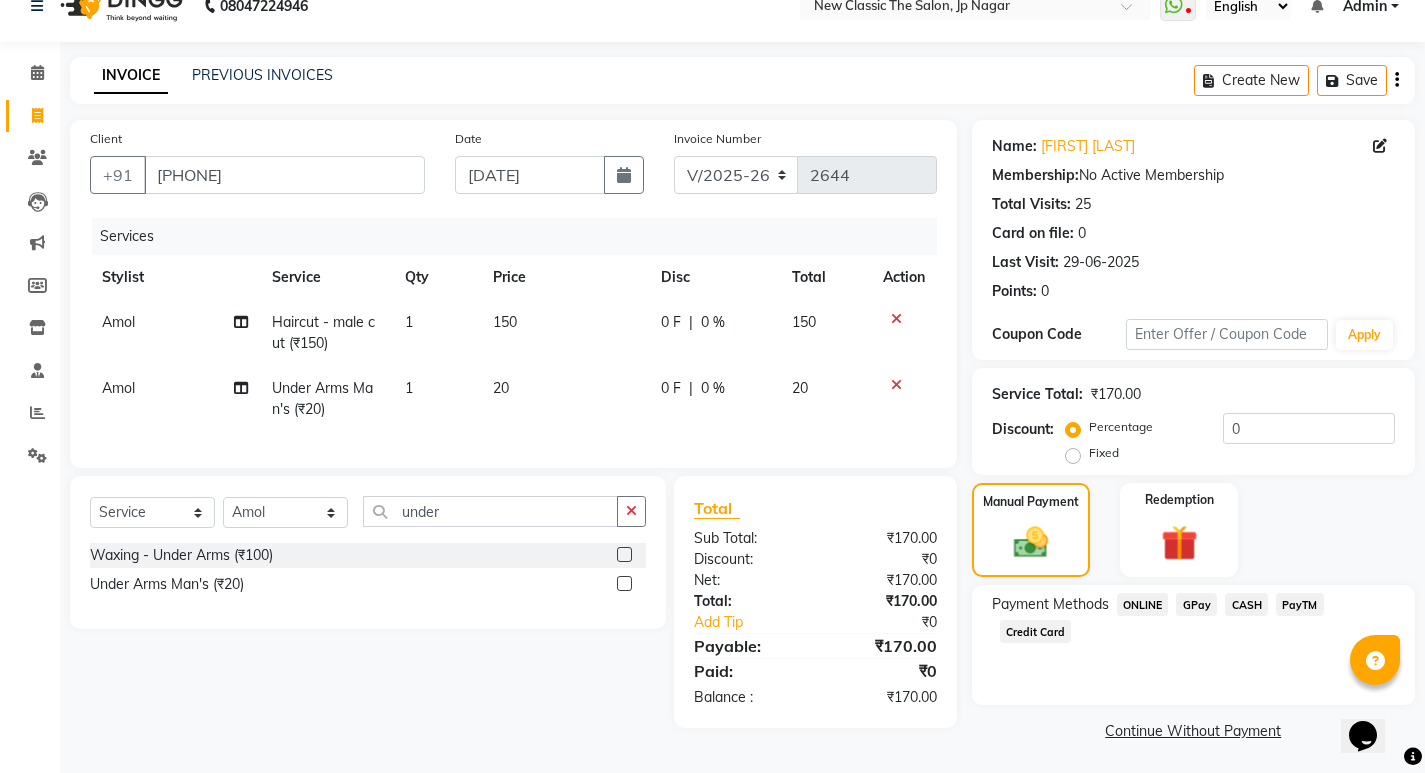 click on "ONLINE" 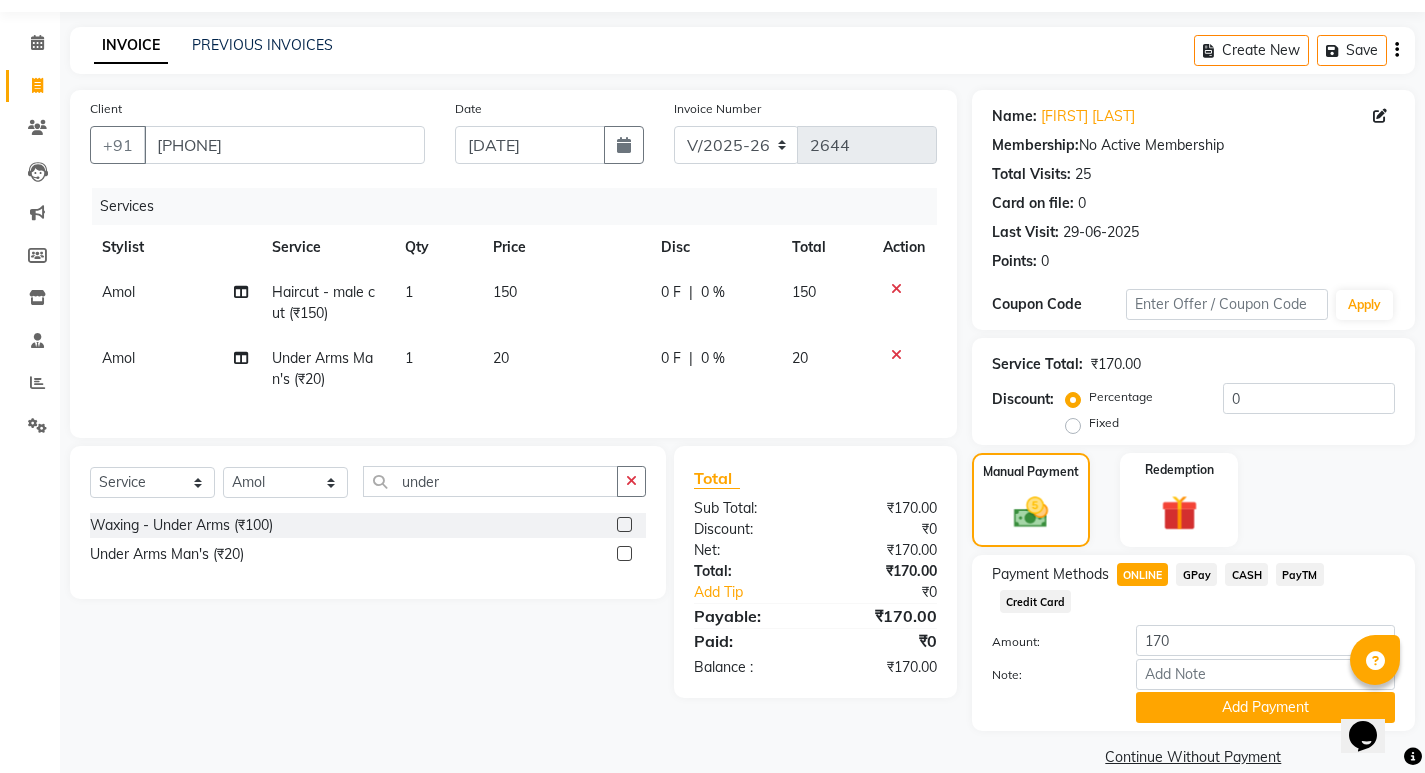scroll, scrollTop: 89, scrollLeft: 0, axis: vertical 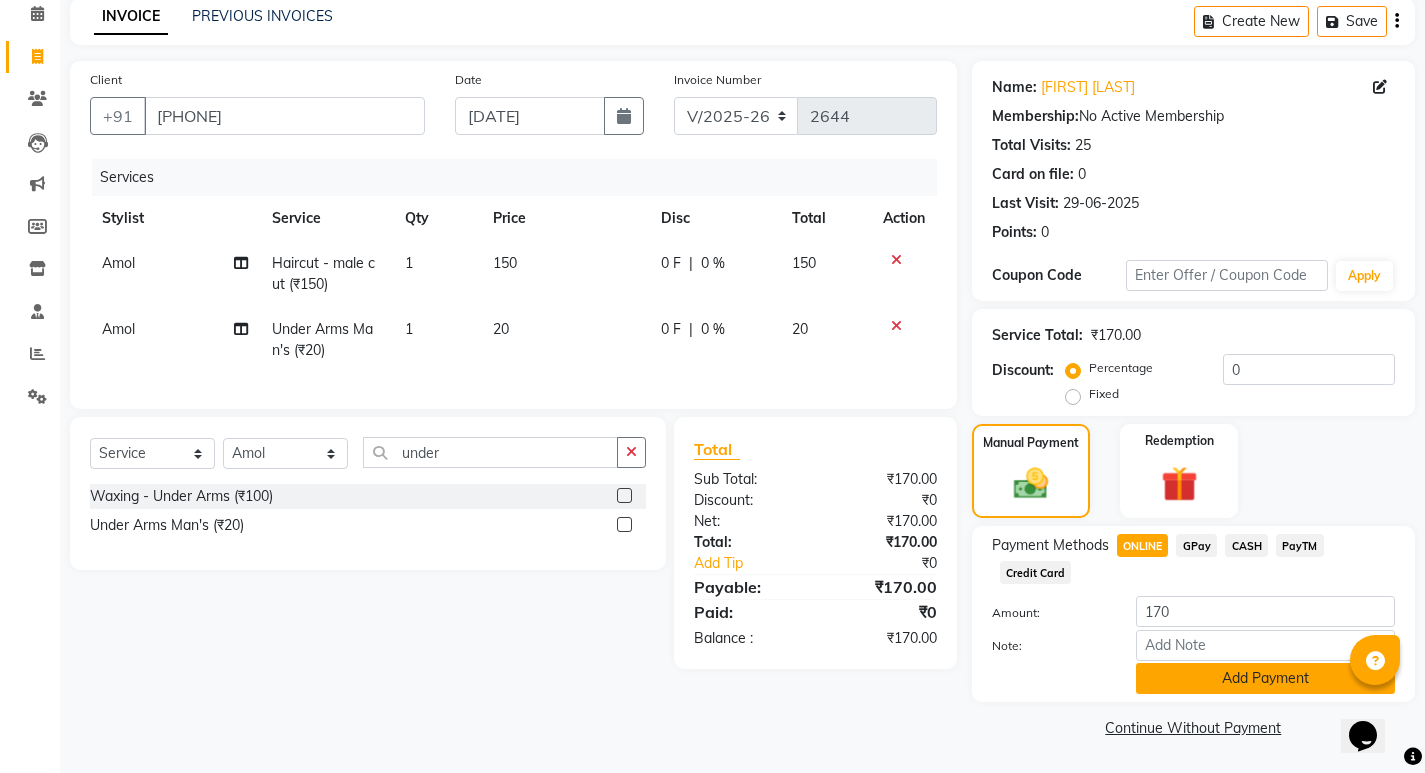 click on "Add Payment" 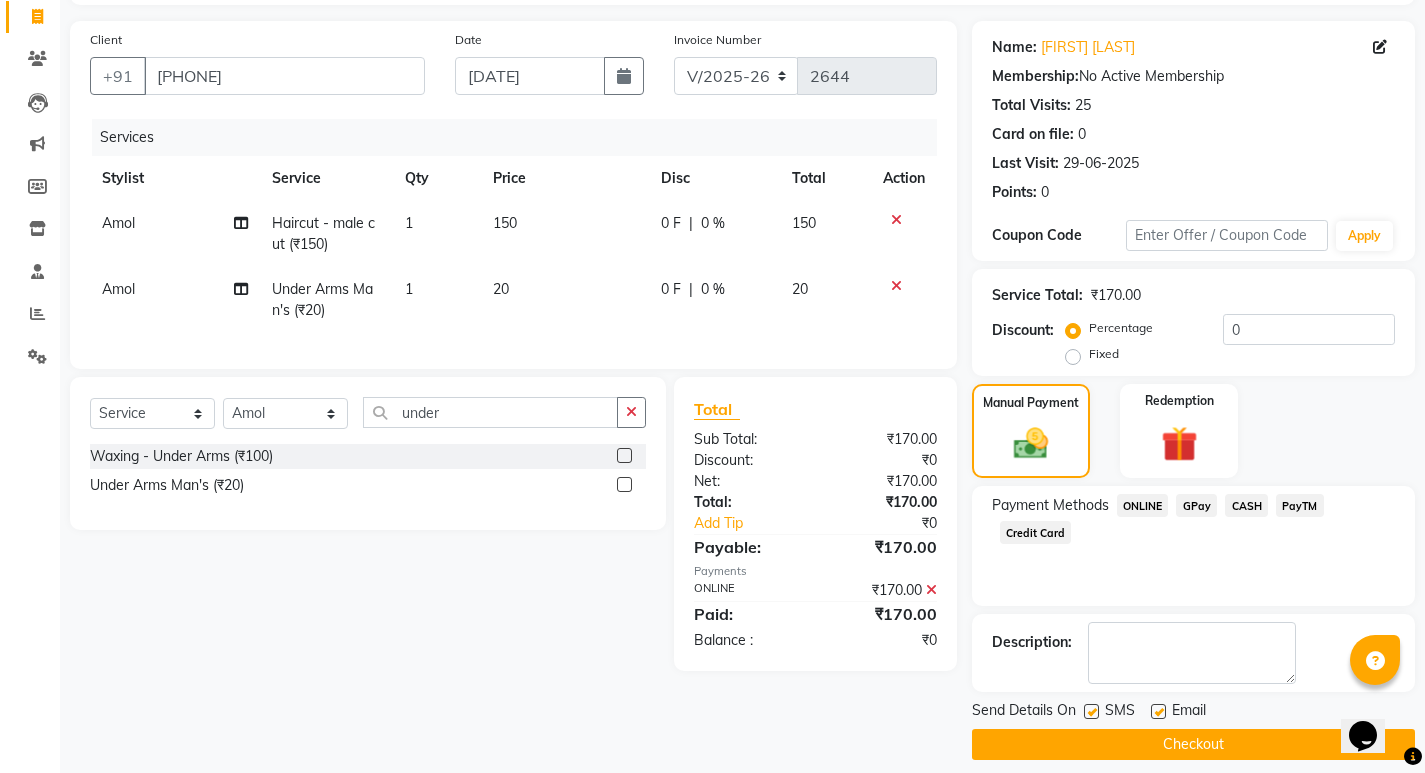scroll, scrollTop: 146, scrollLeft: 0, axis: vertical 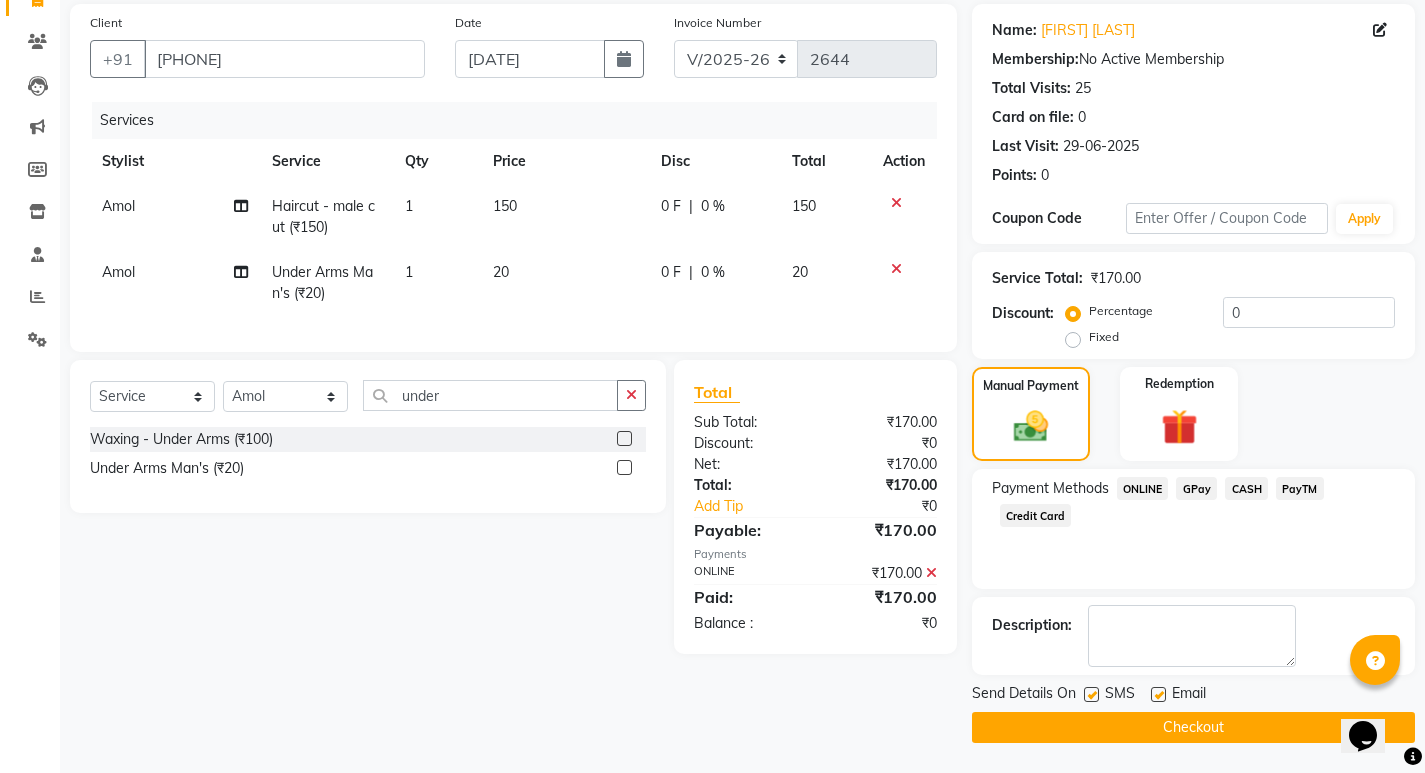 click on "Checkout" 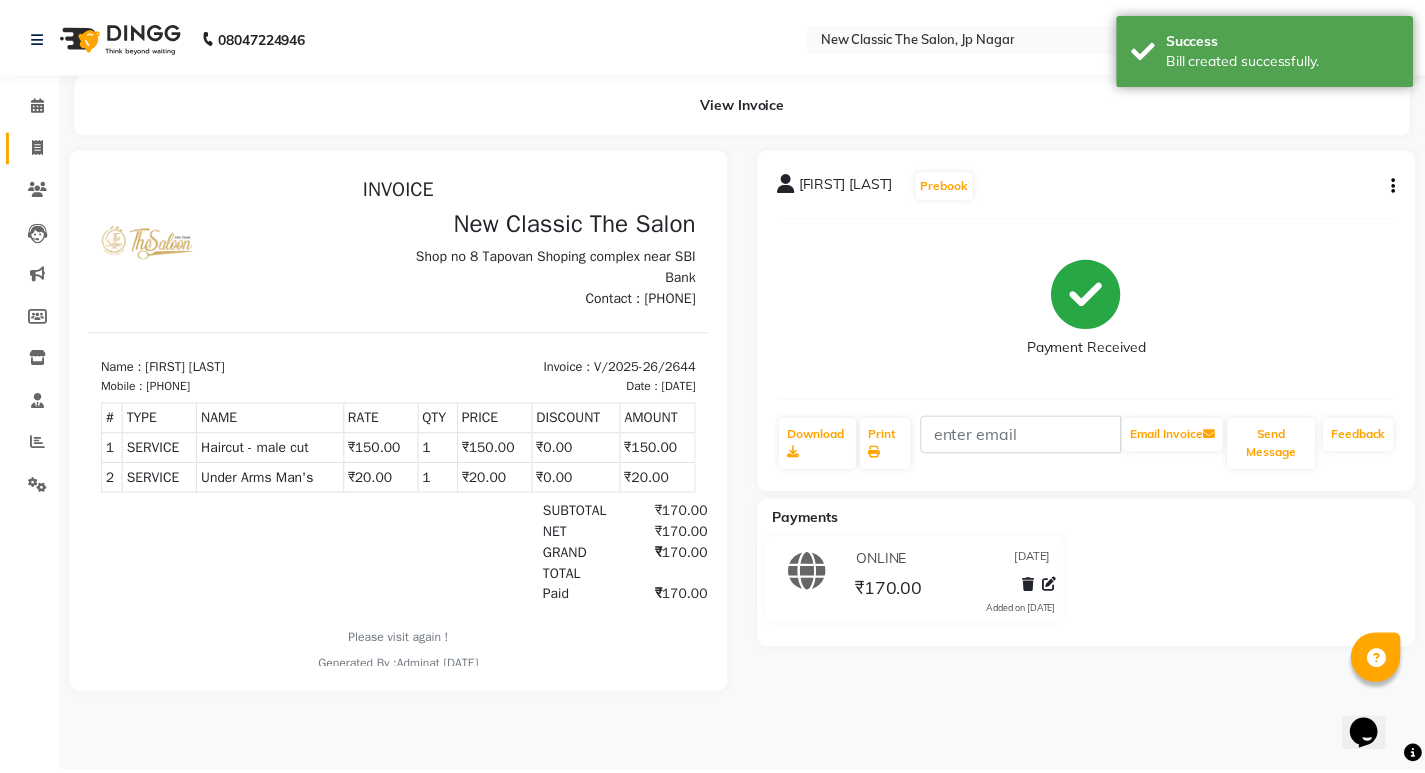 scroll, scrollTop: 0, scrollLeft: 0, axis: both 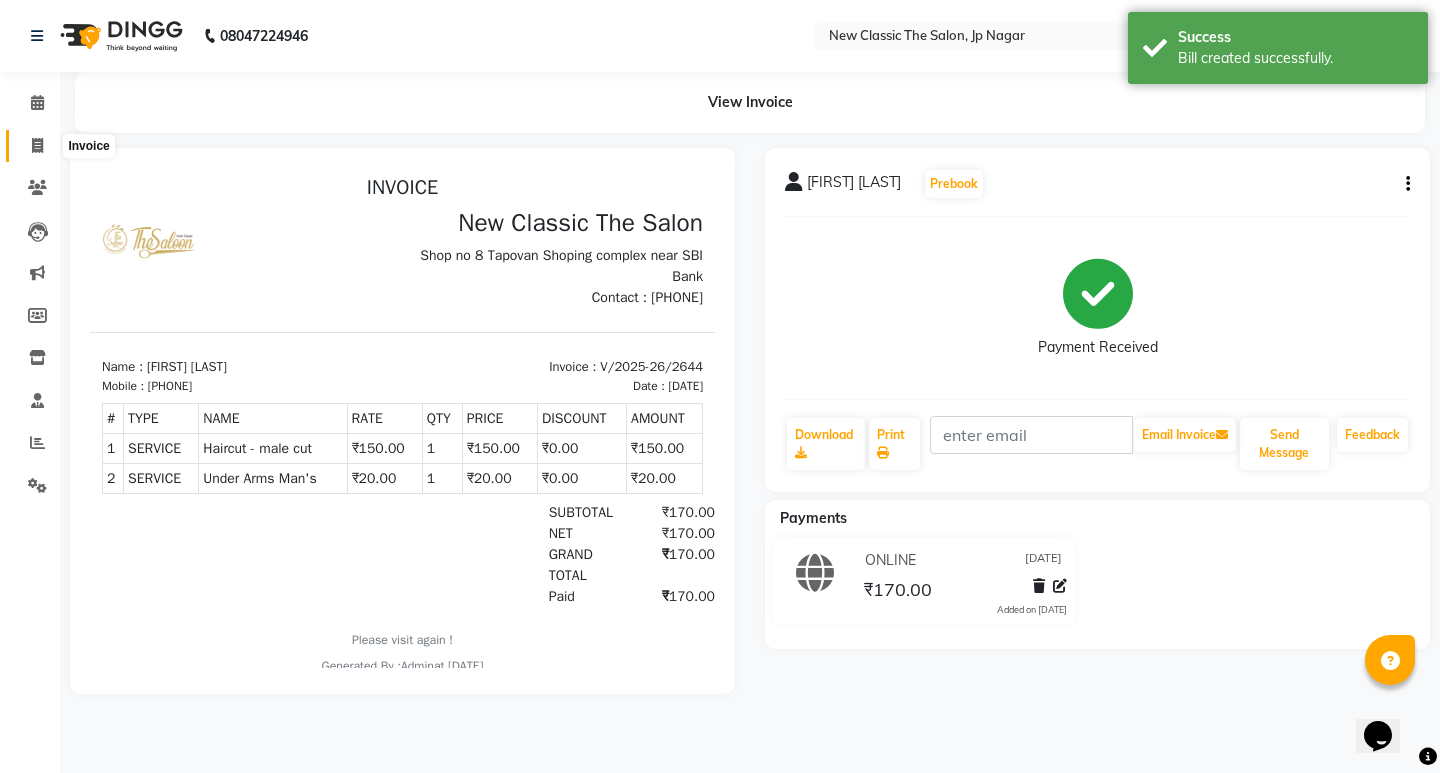 click 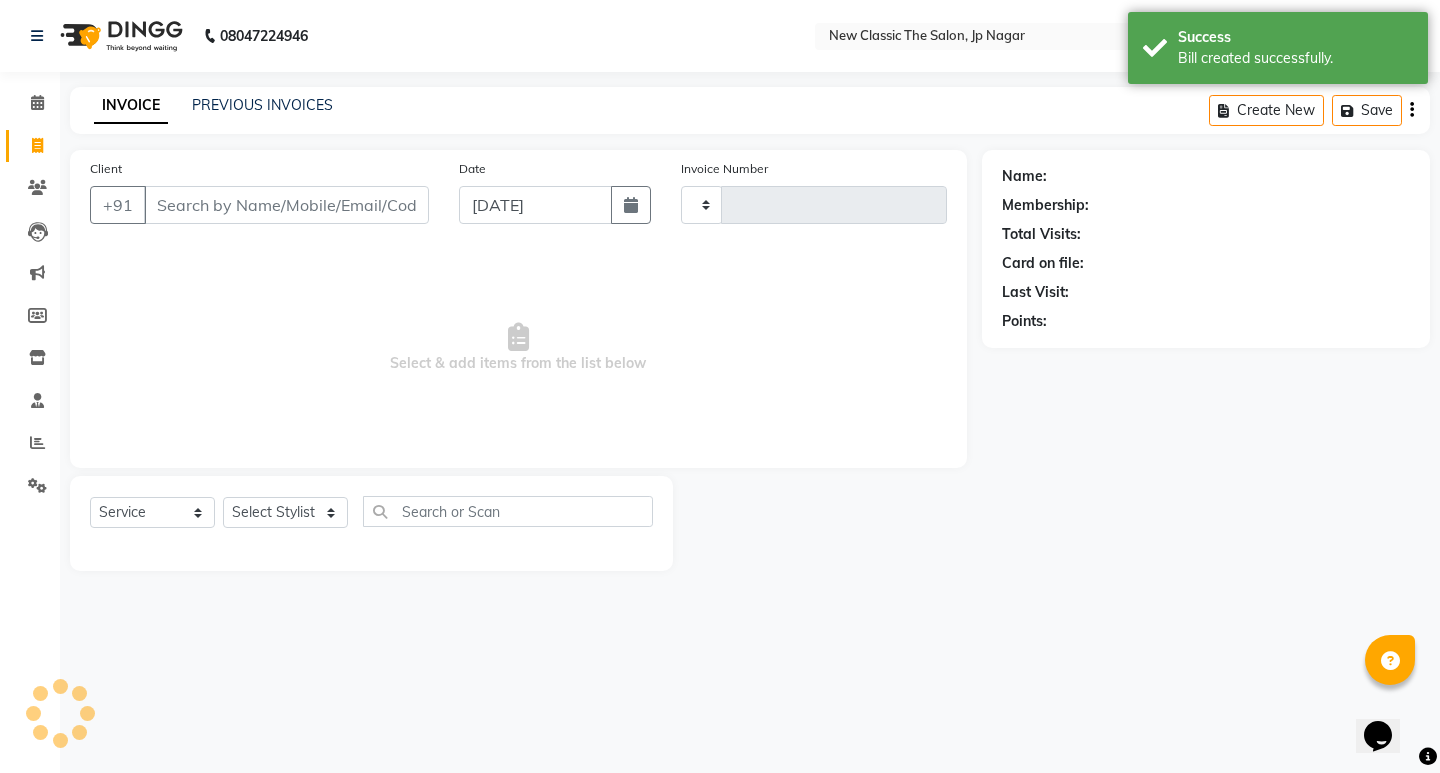 click on "Client" at bounding box center [286, 205] 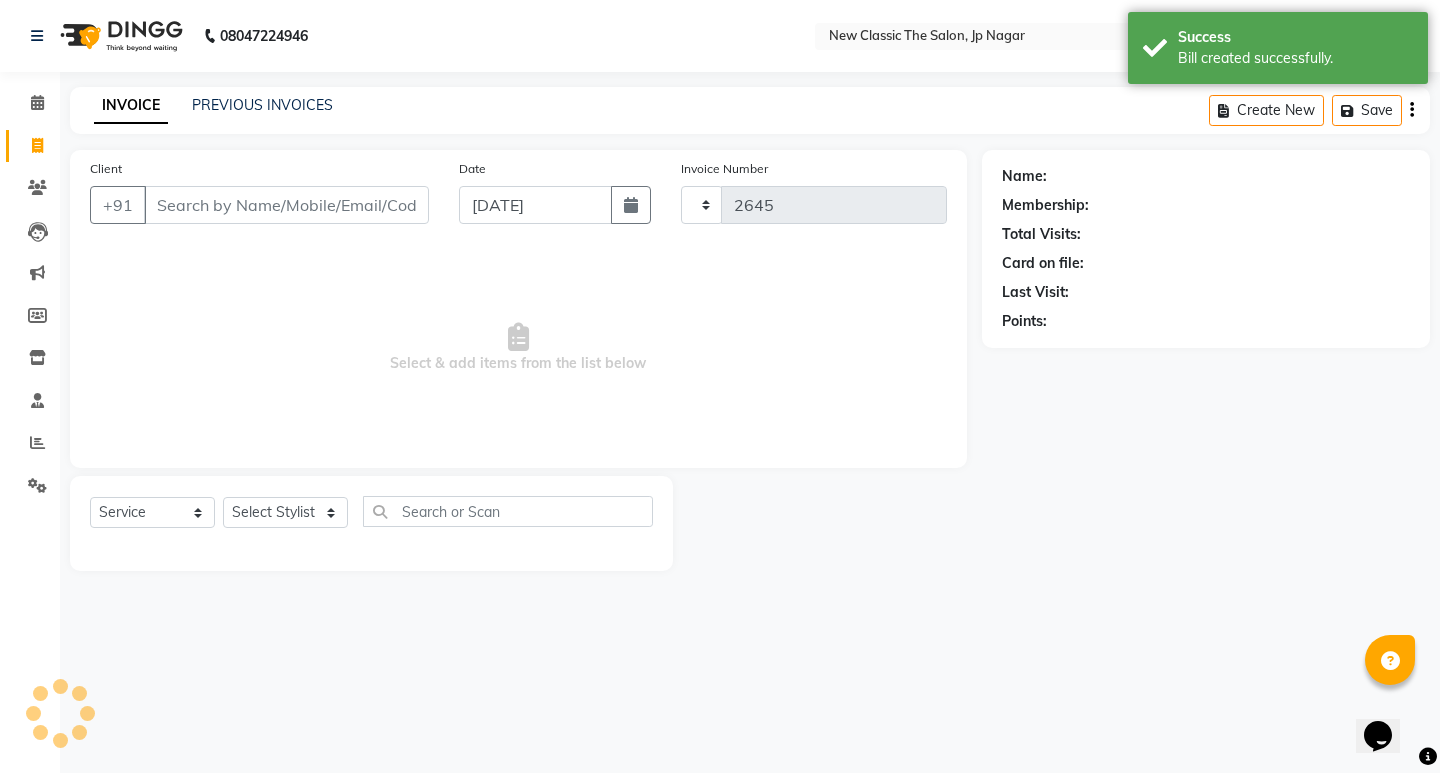 select on "4678" 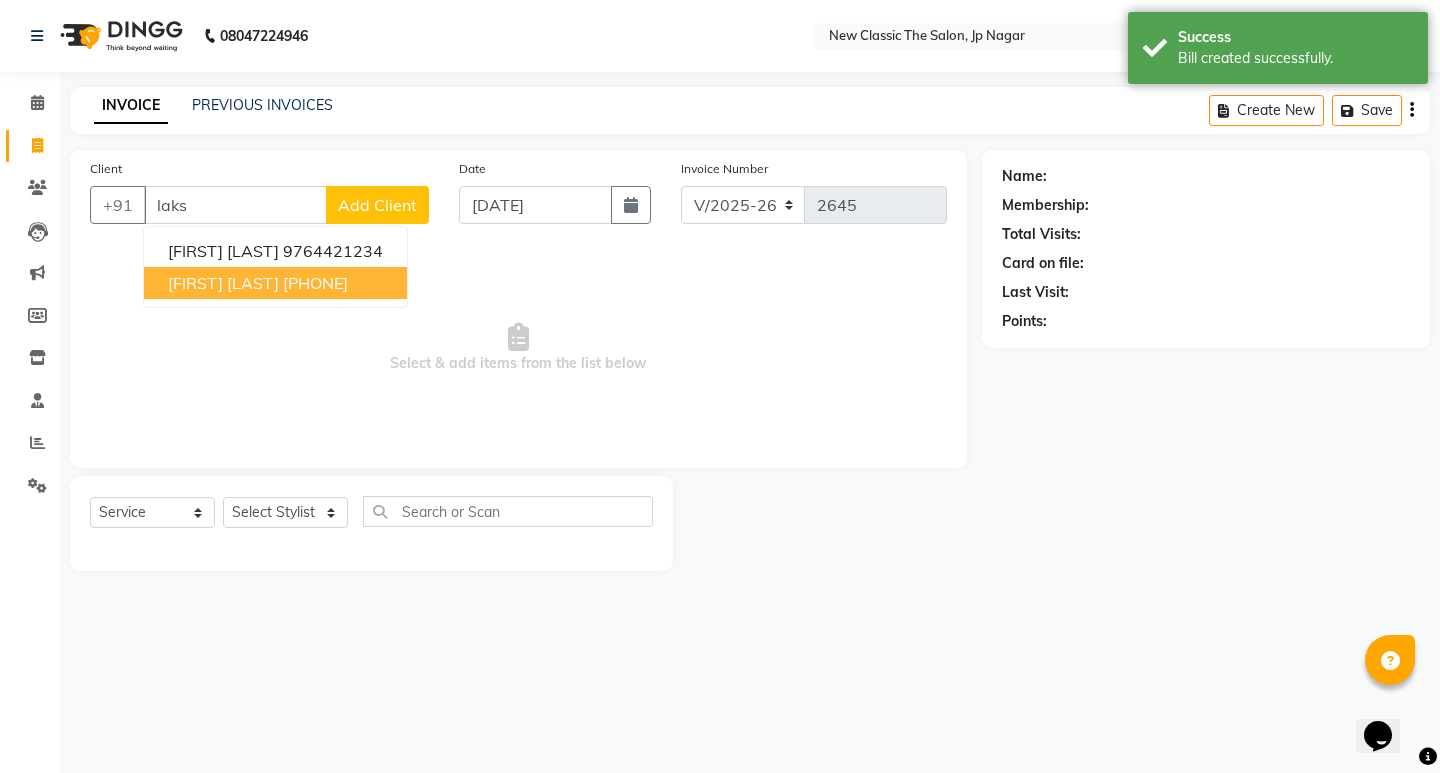 click on "[FIRST] [LAST] [PHONE]" at bounding box center [275, 283] 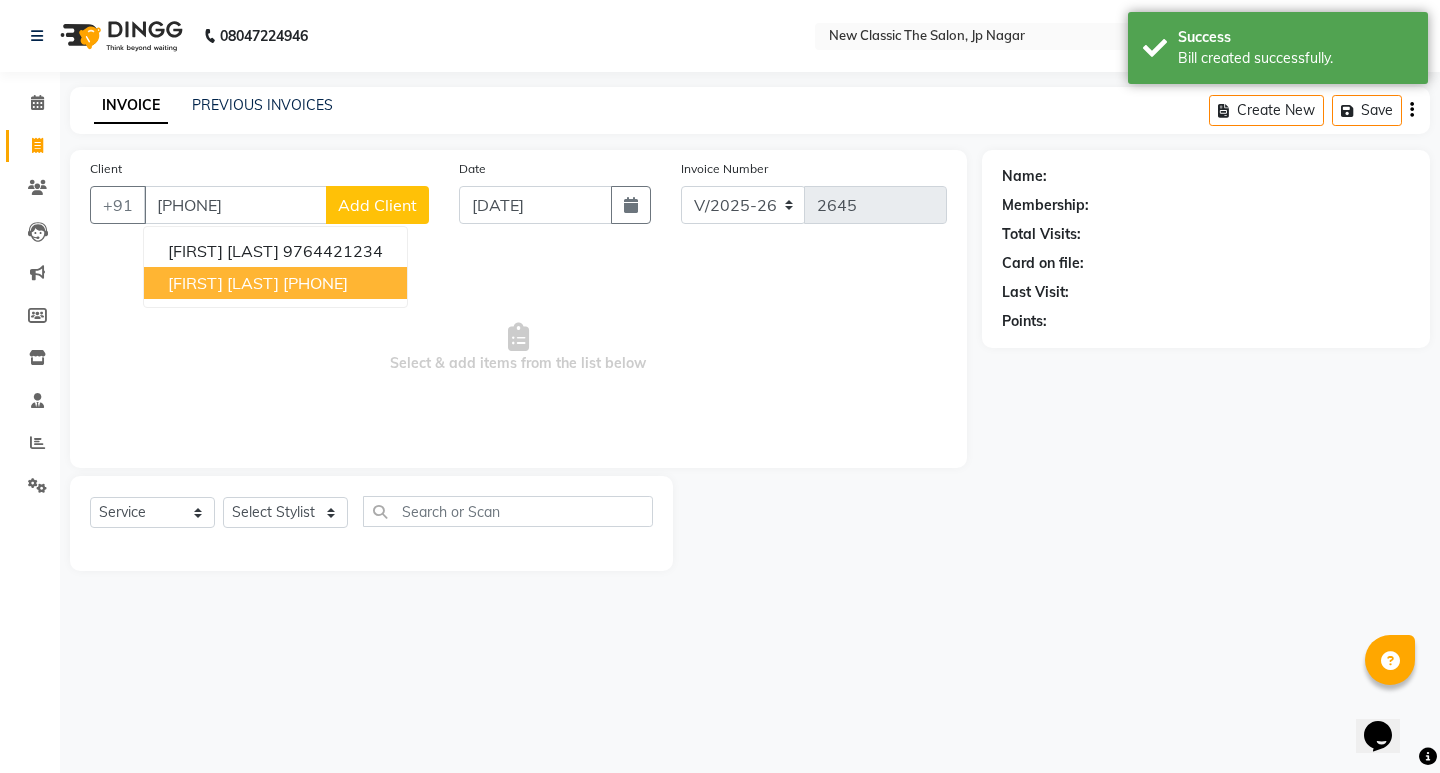 type on "[PHONE]" 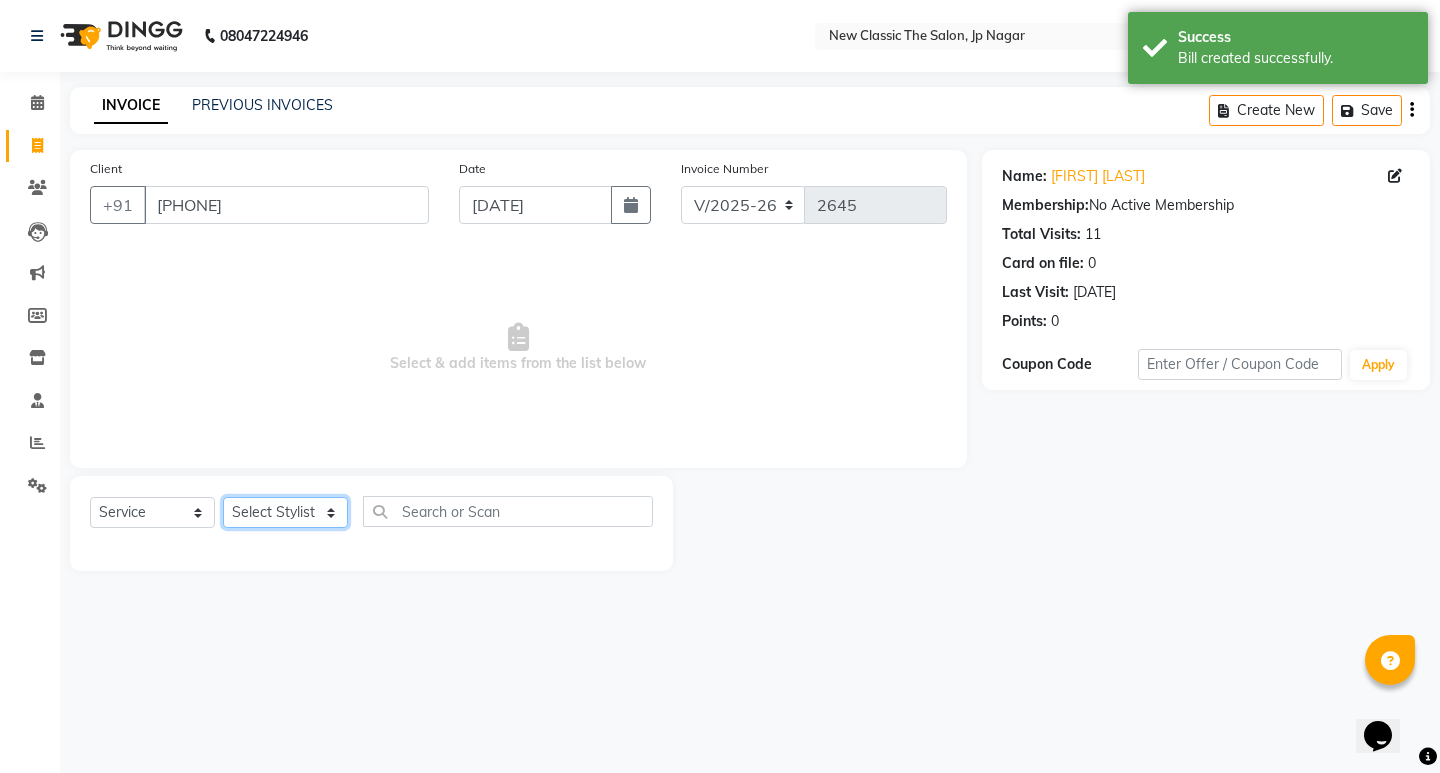 click on "Select Stylist [FIRST] [FIRST] [FIRST] [FIRST] [FIRST] [FIRST] [FIRST] [FIRST] [FIRST] [FIRST]" 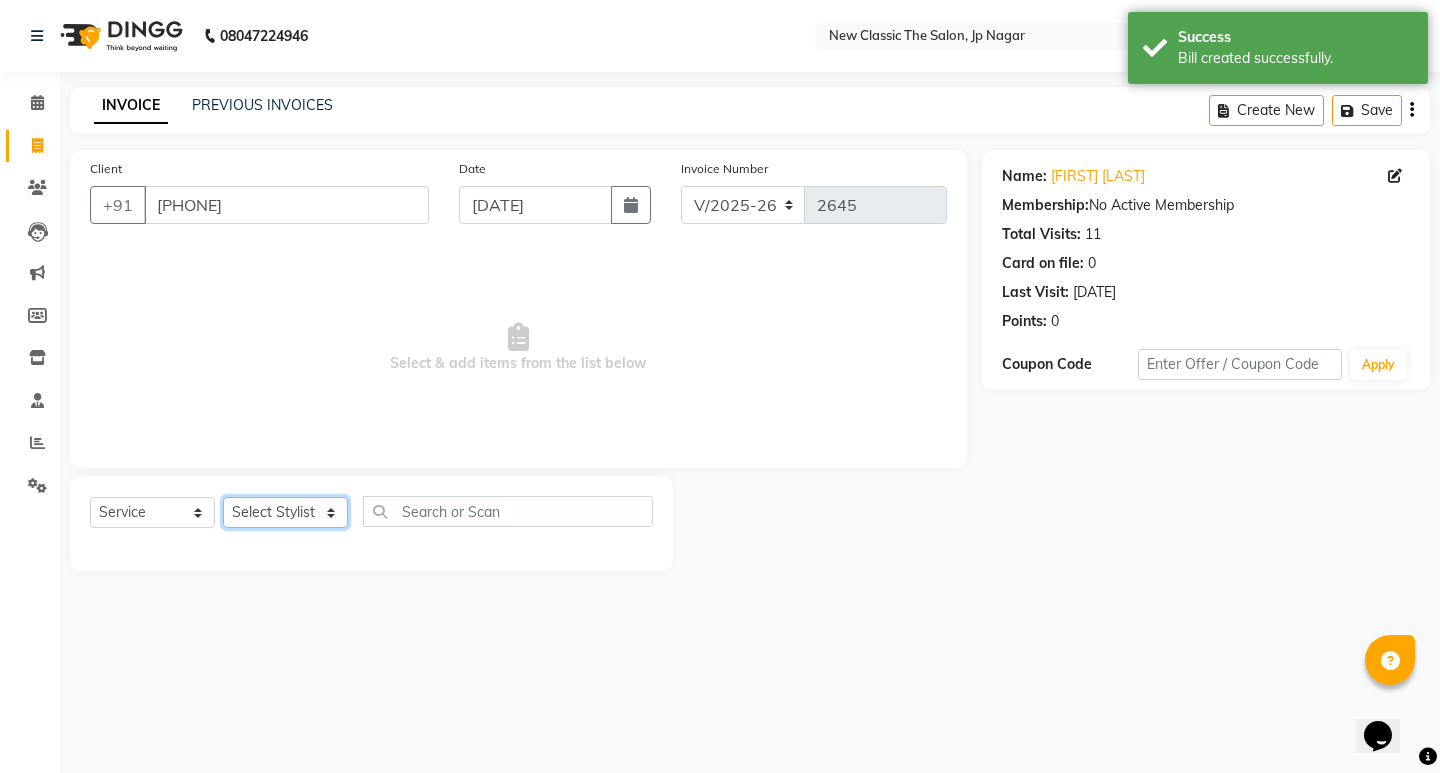 select on "27632" 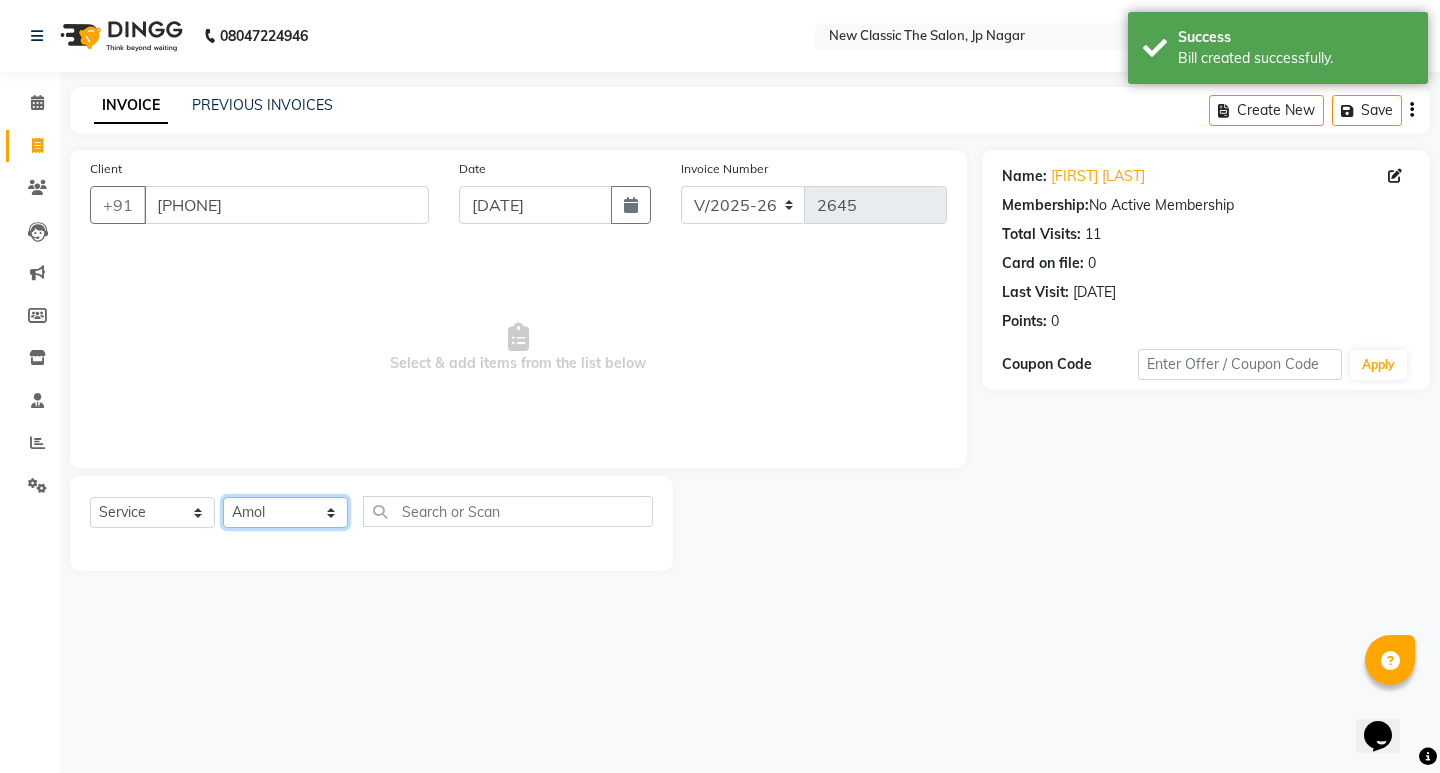 click on "Select Stylist [FIRST] [FIRST] [FIRST] [FIRST] [FIRST] [FIRST] [FIRST] [FIRST] [FIRST] [FIRST]" 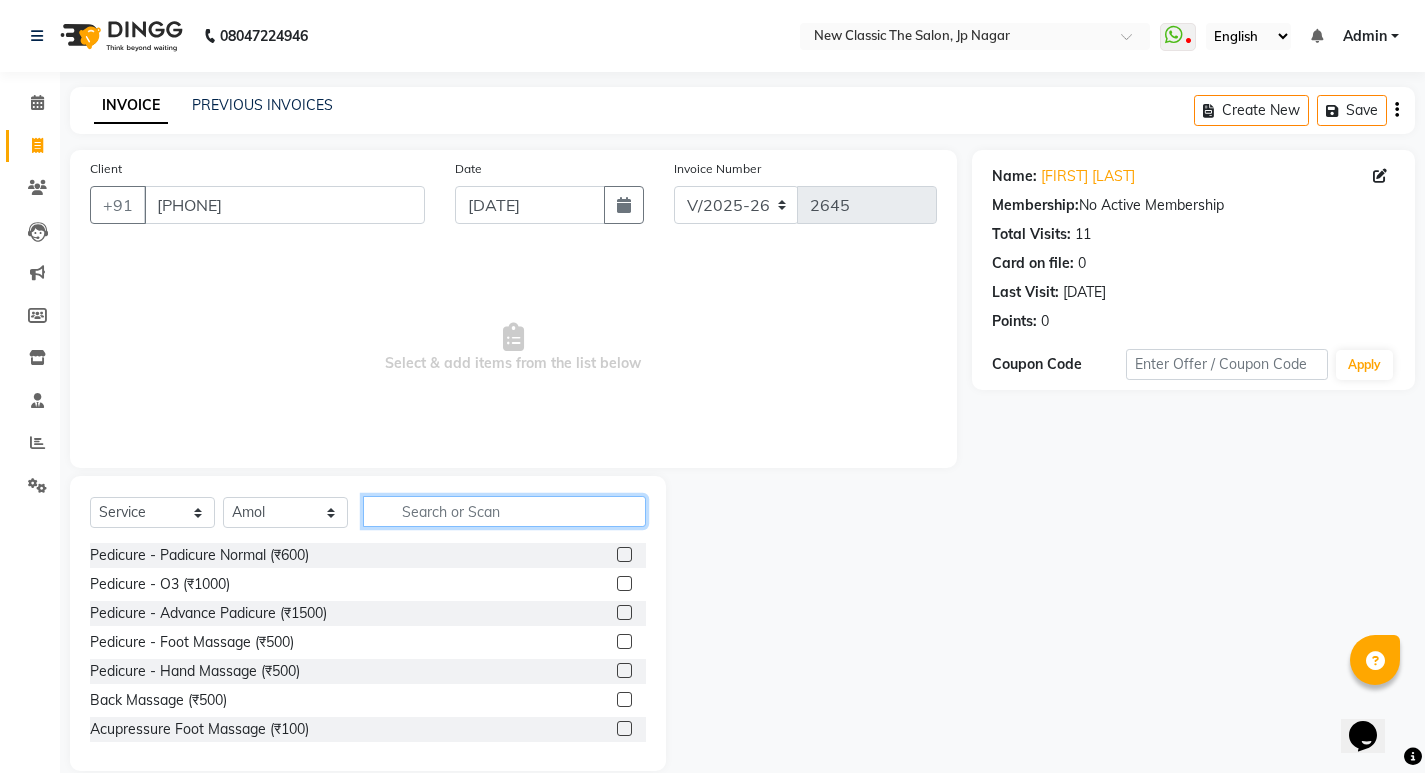 click 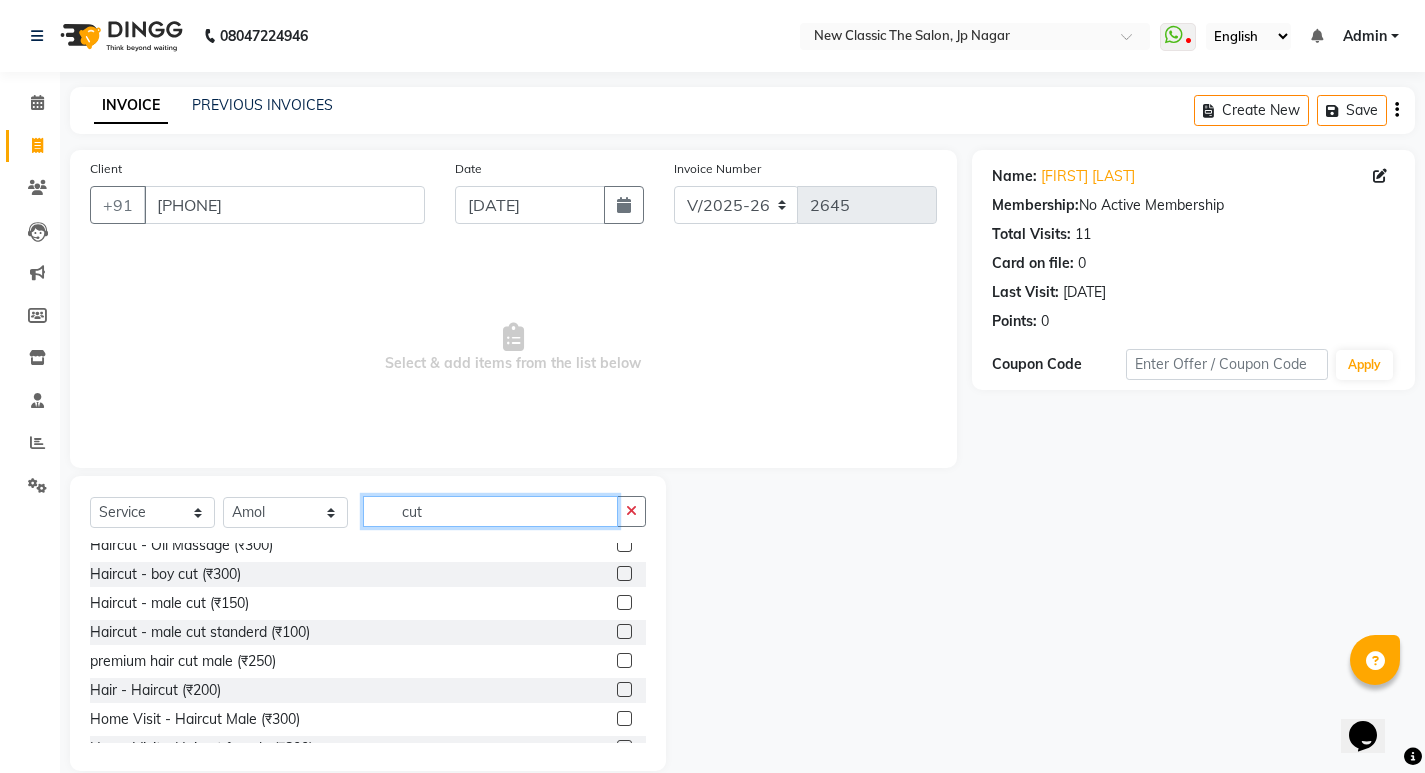 scroll, scrollTop: 177, scrollLeft: 0, axis: vertical 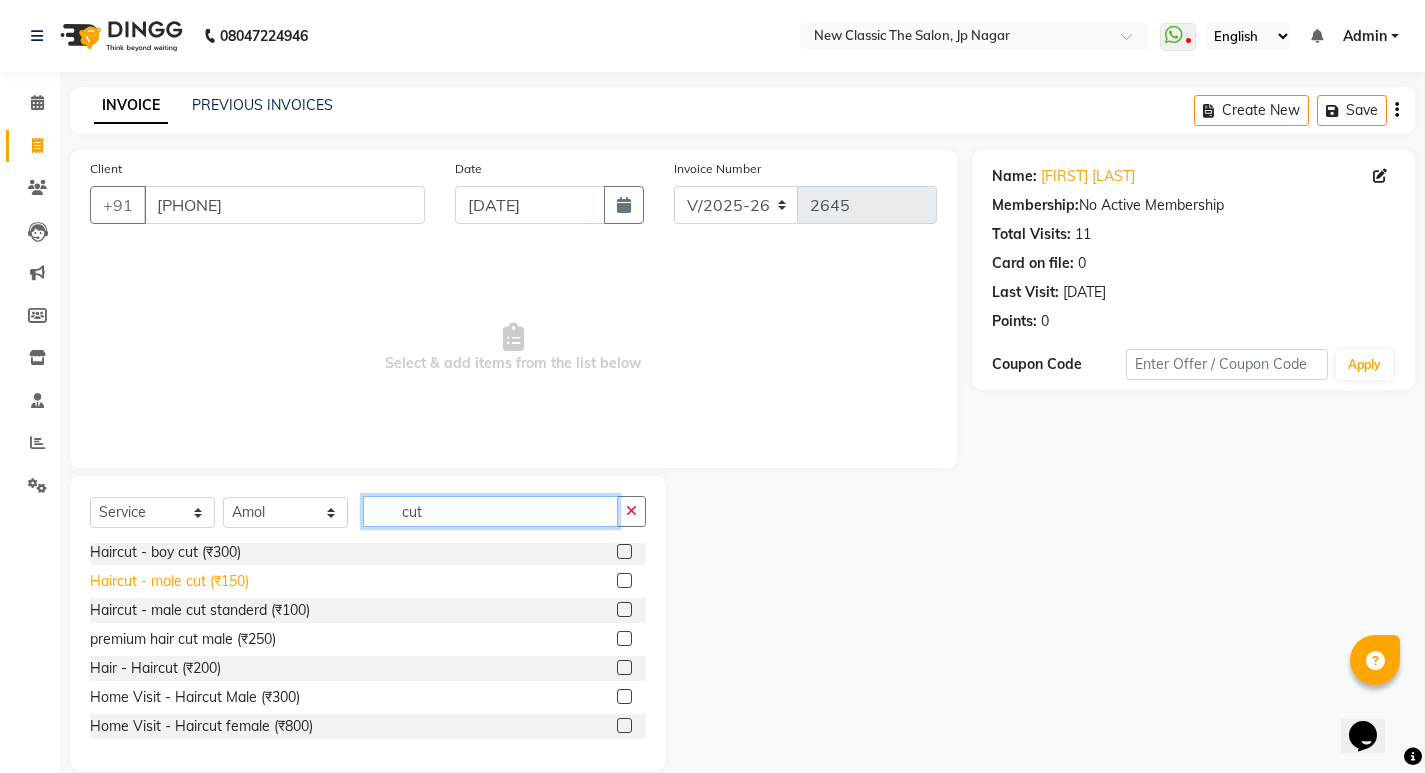 type on "cut" 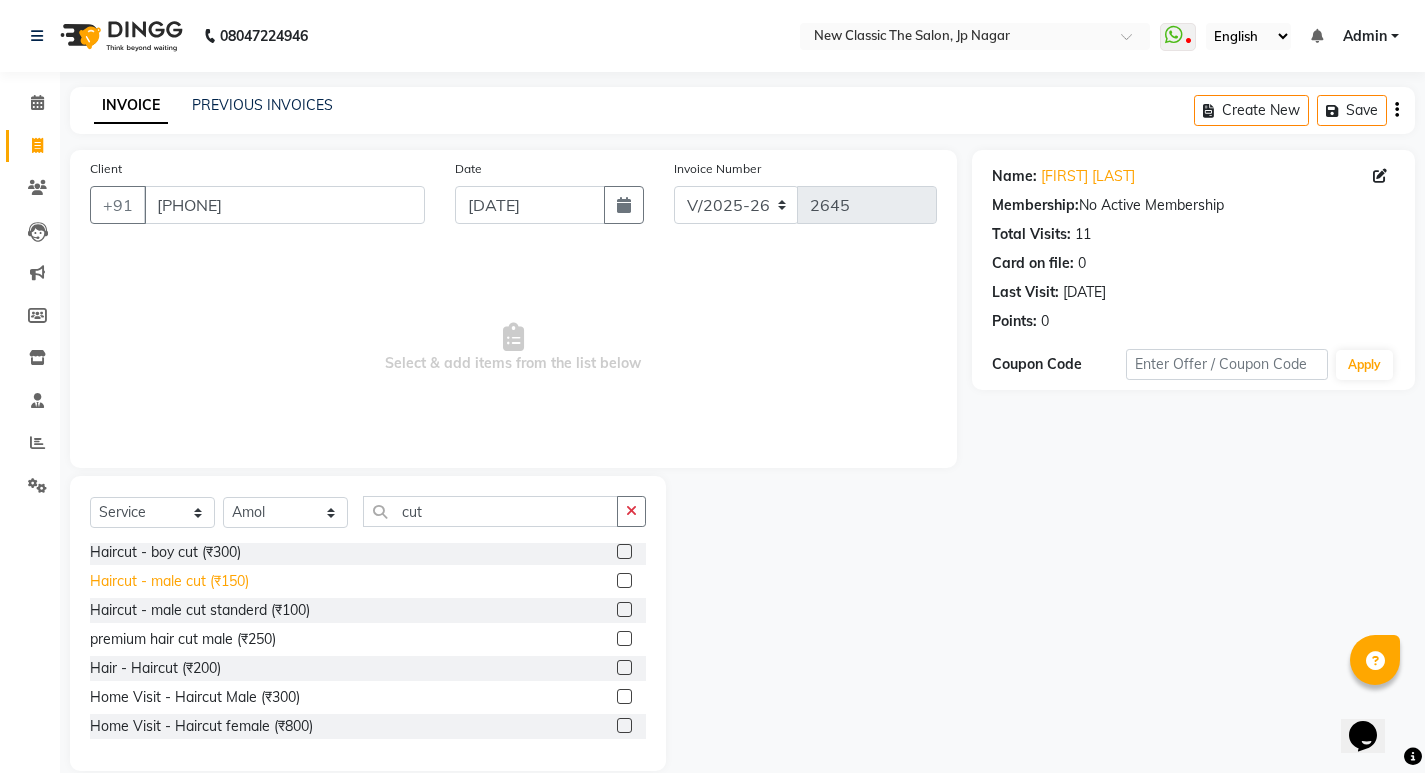 click on "Haircut - male cut  (₹150)" 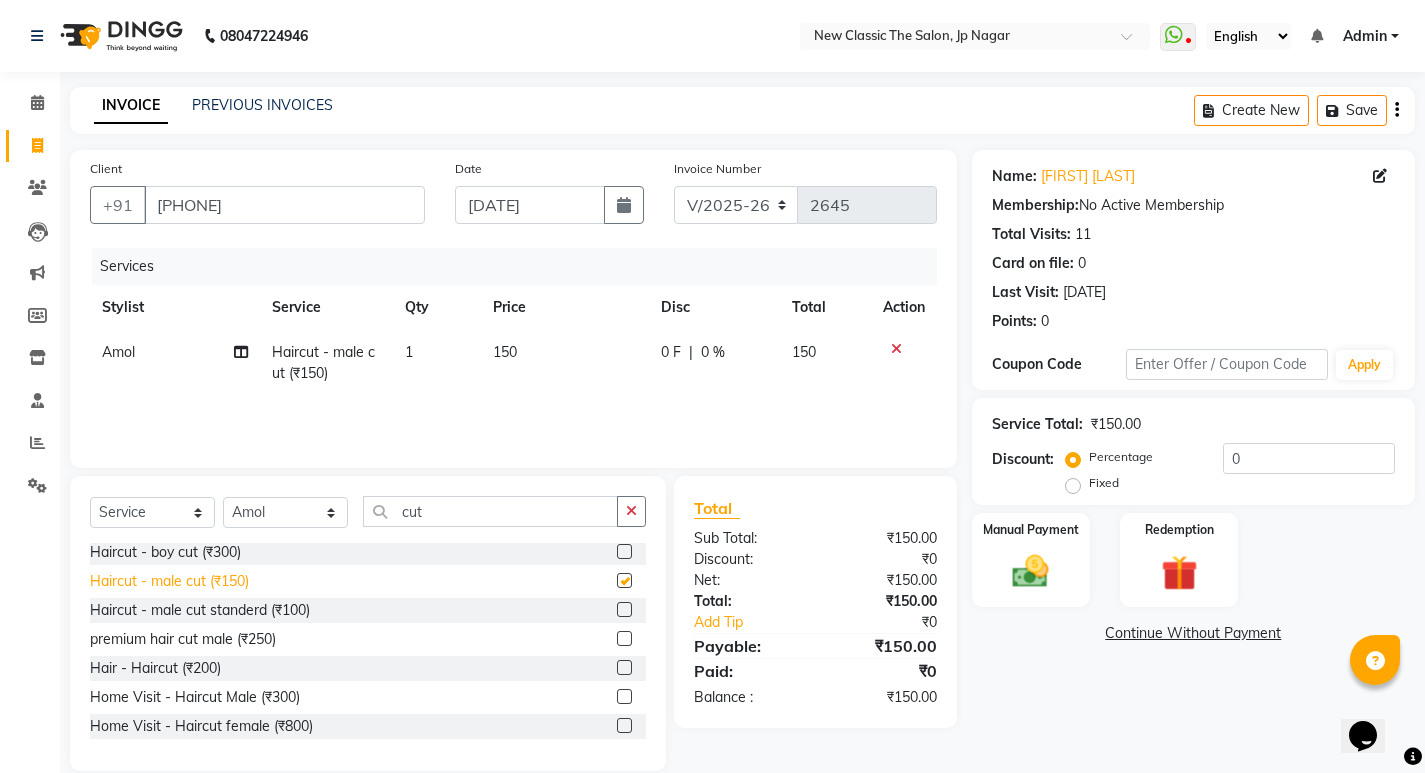 checkbox on "false" 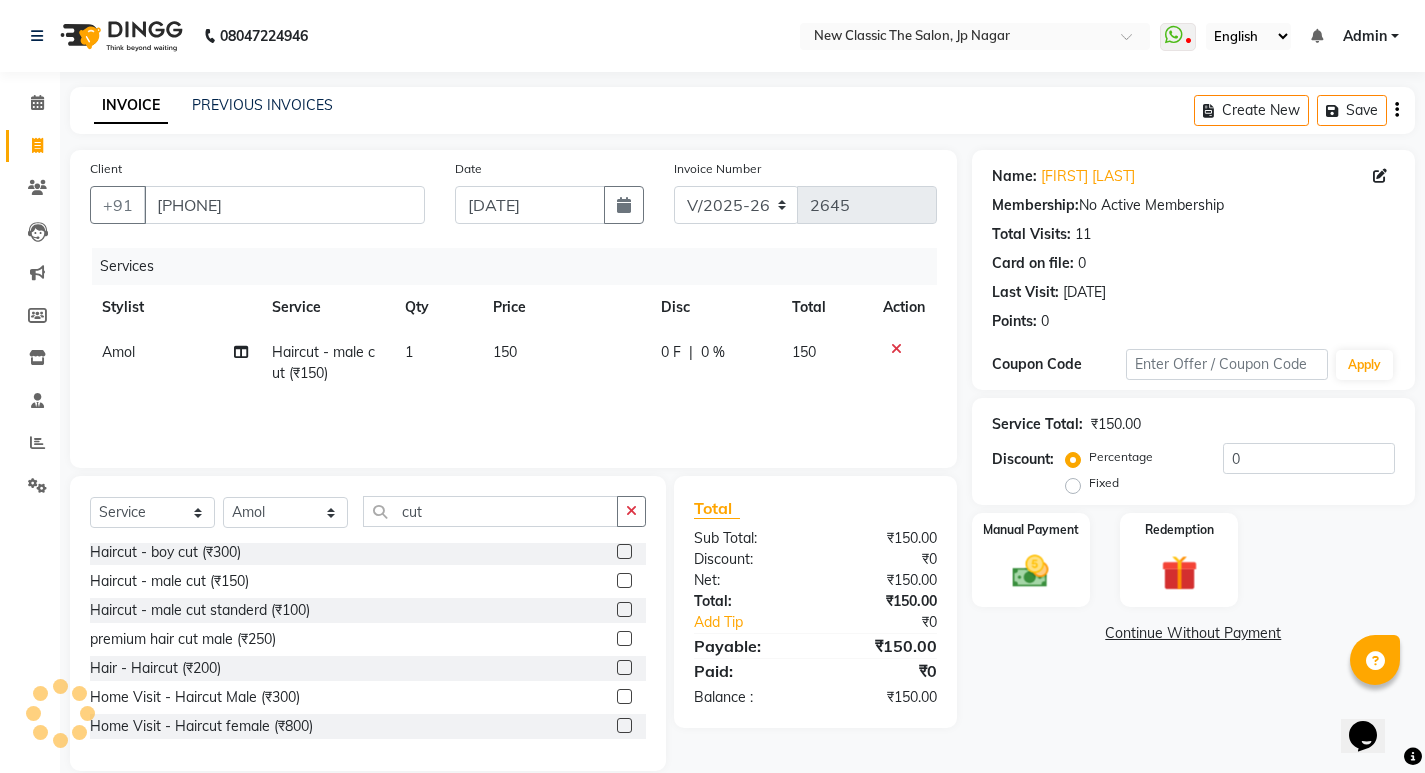 scroll, scrollTop: 28, scrollLeft: 0, axis: vertical 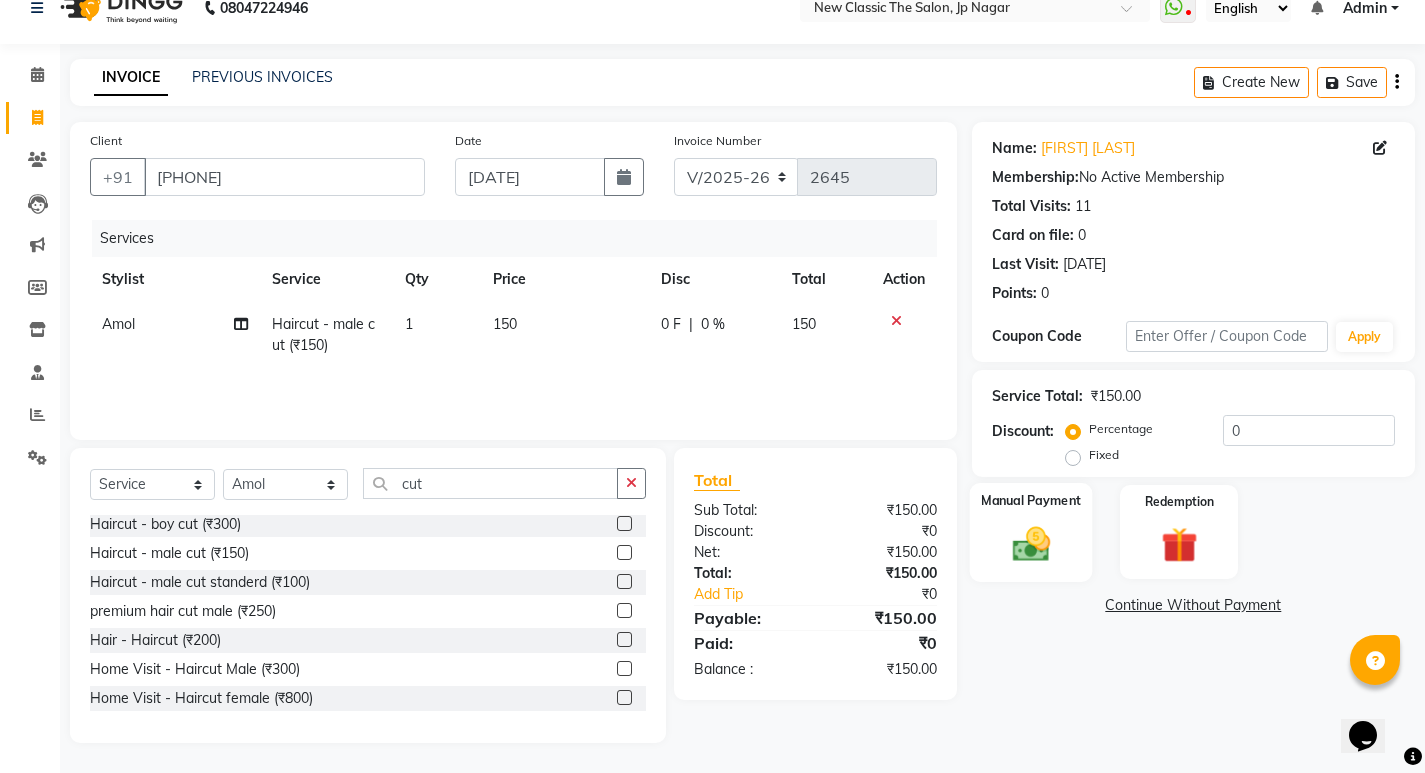 click 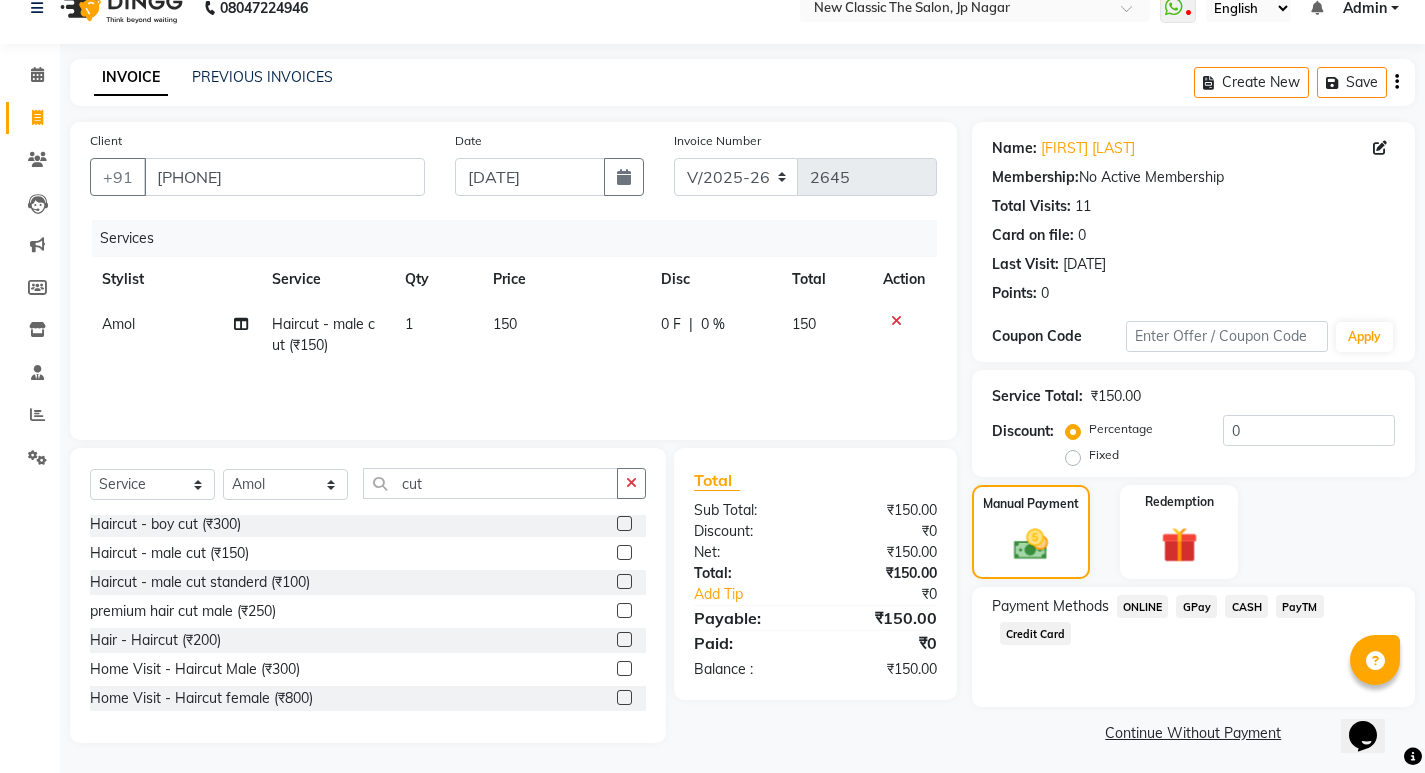click on "ONLINE" 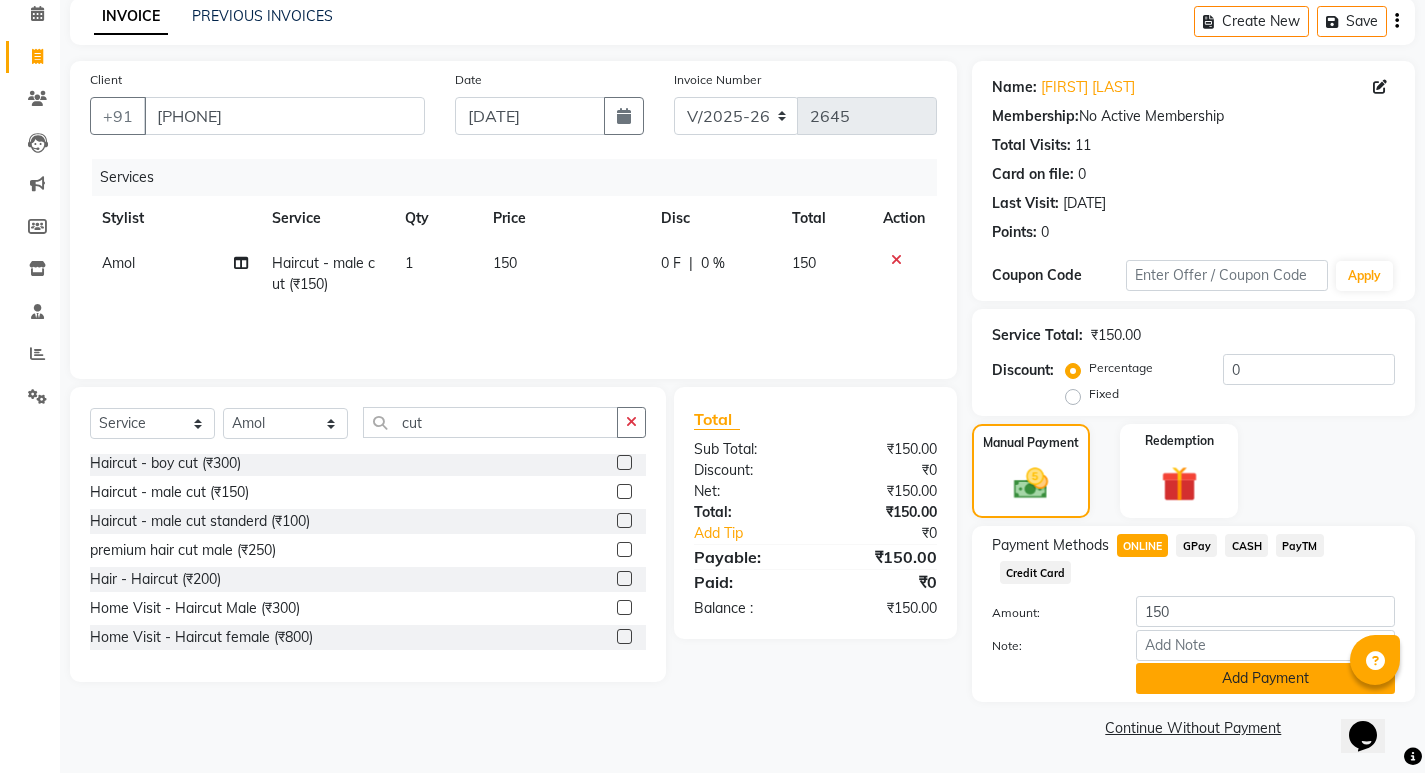 click on "Add Payment" 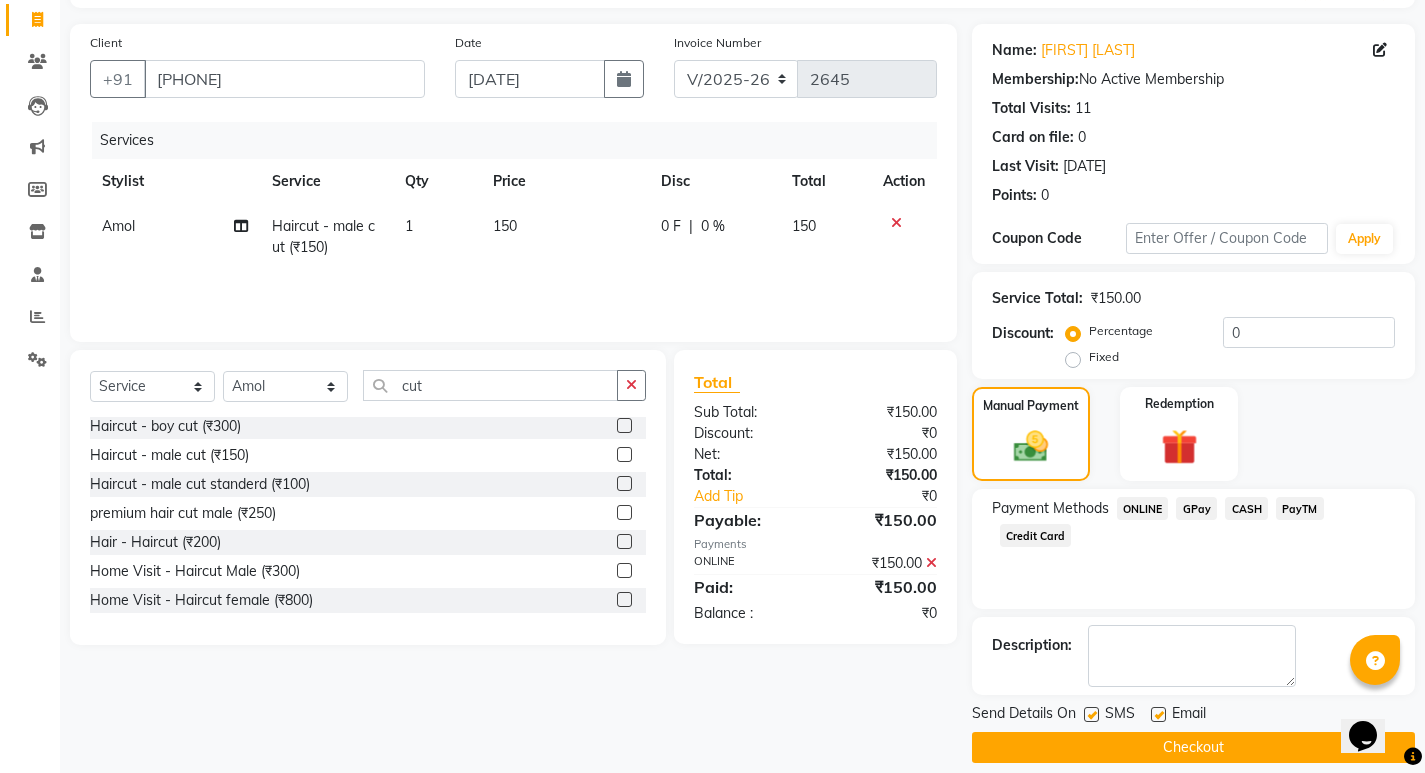 scroll, scrollTop: 146, scrollLeft: 0, axis: vertical 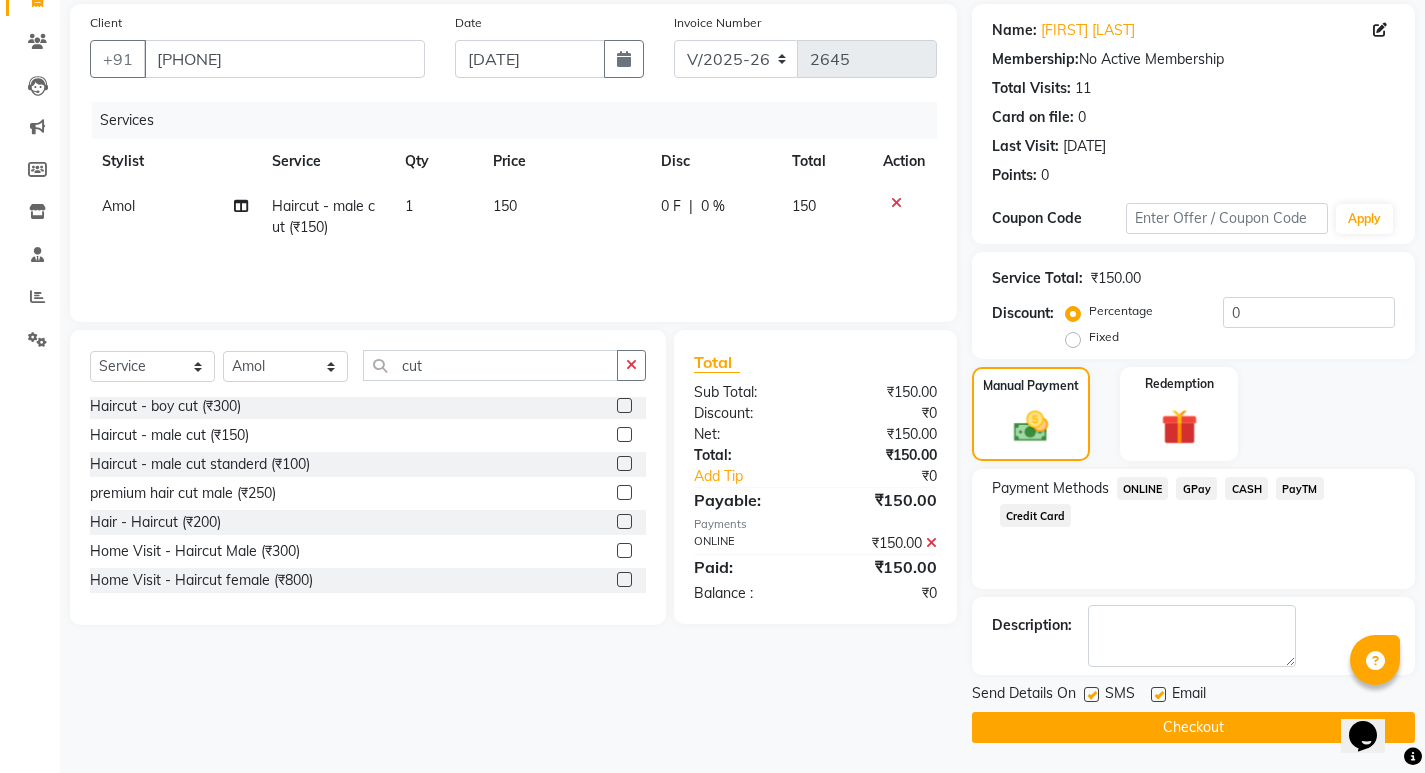 click on "Checkout" 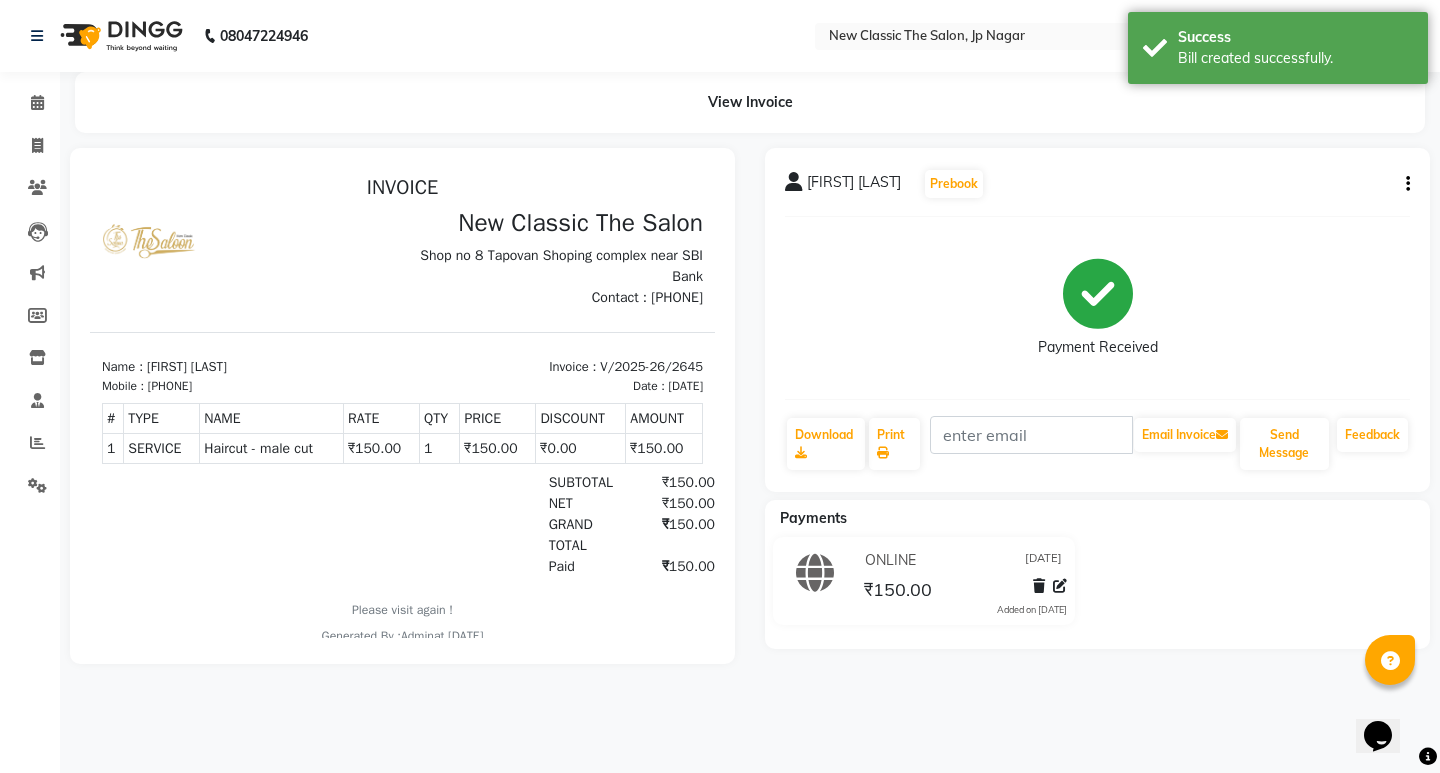 scroll, scrollTop: 0, scrollLeft: 0, axis: both 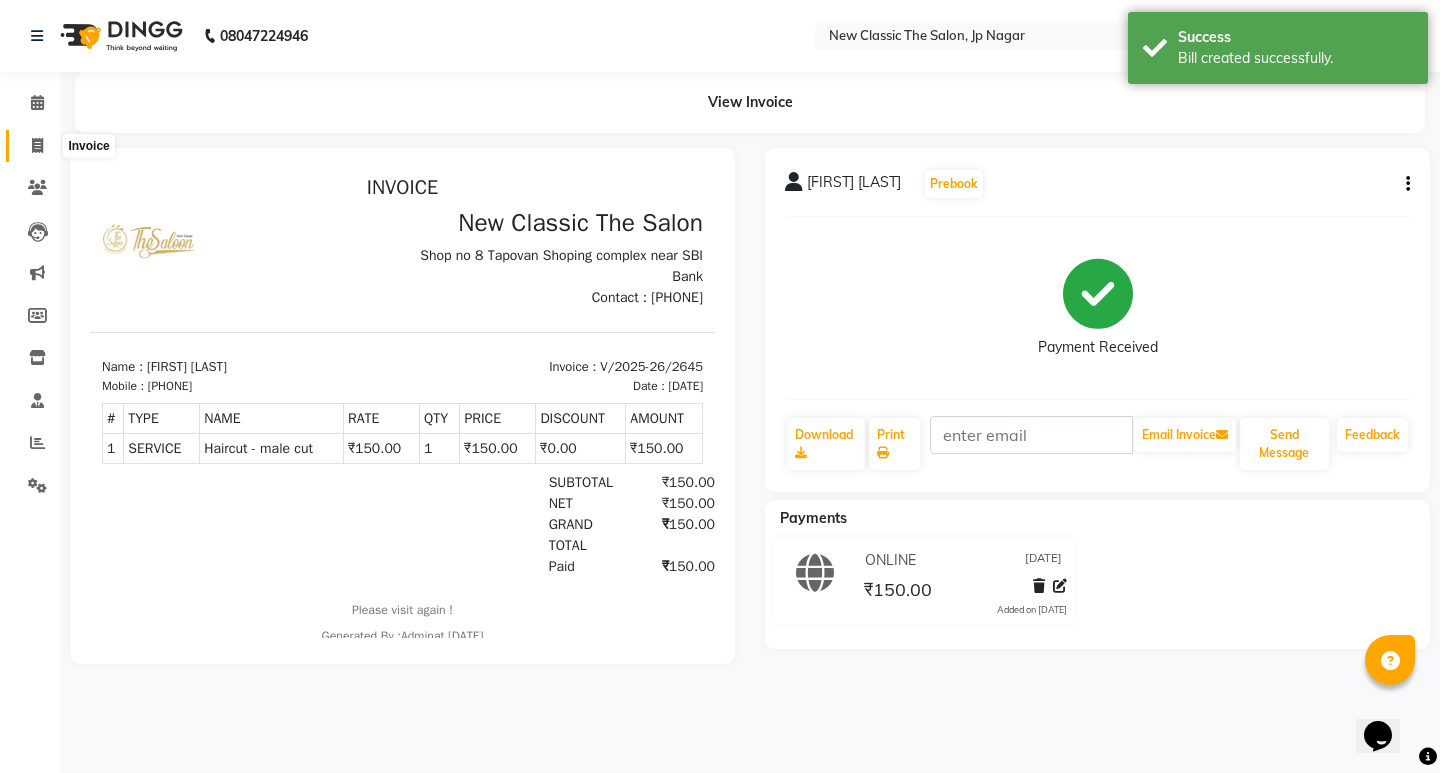 click 